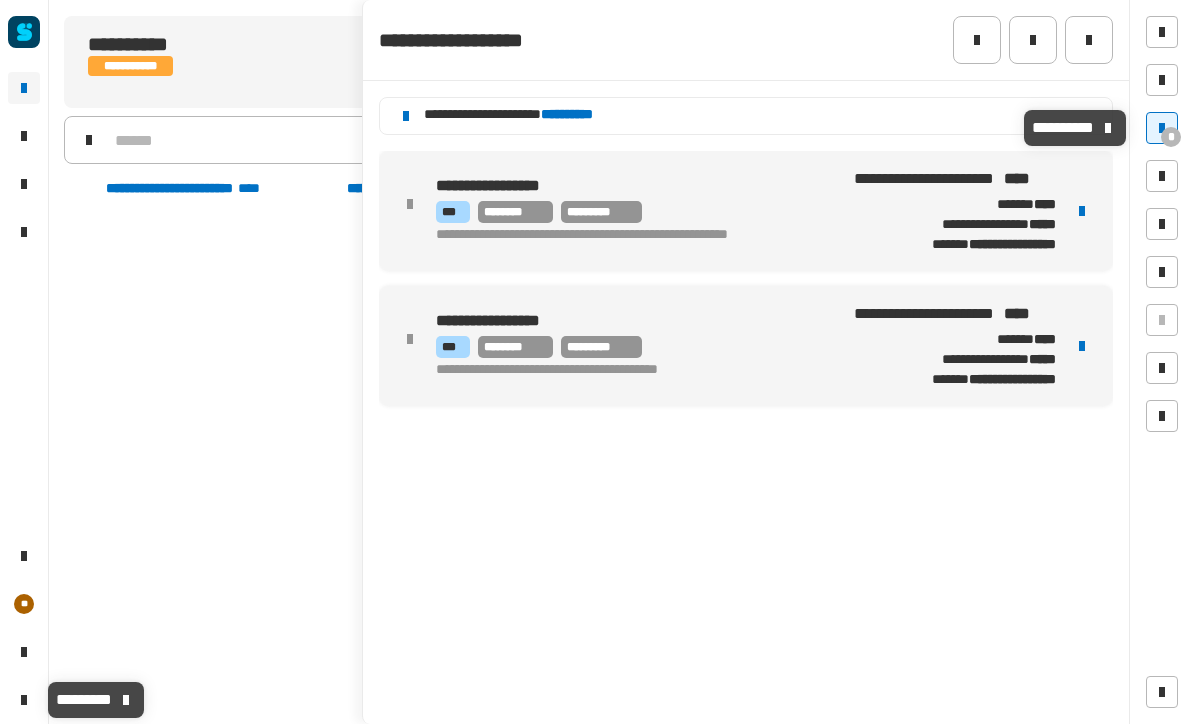 scroll, scrollTop: 0, scrollLeft: 0, axis: both 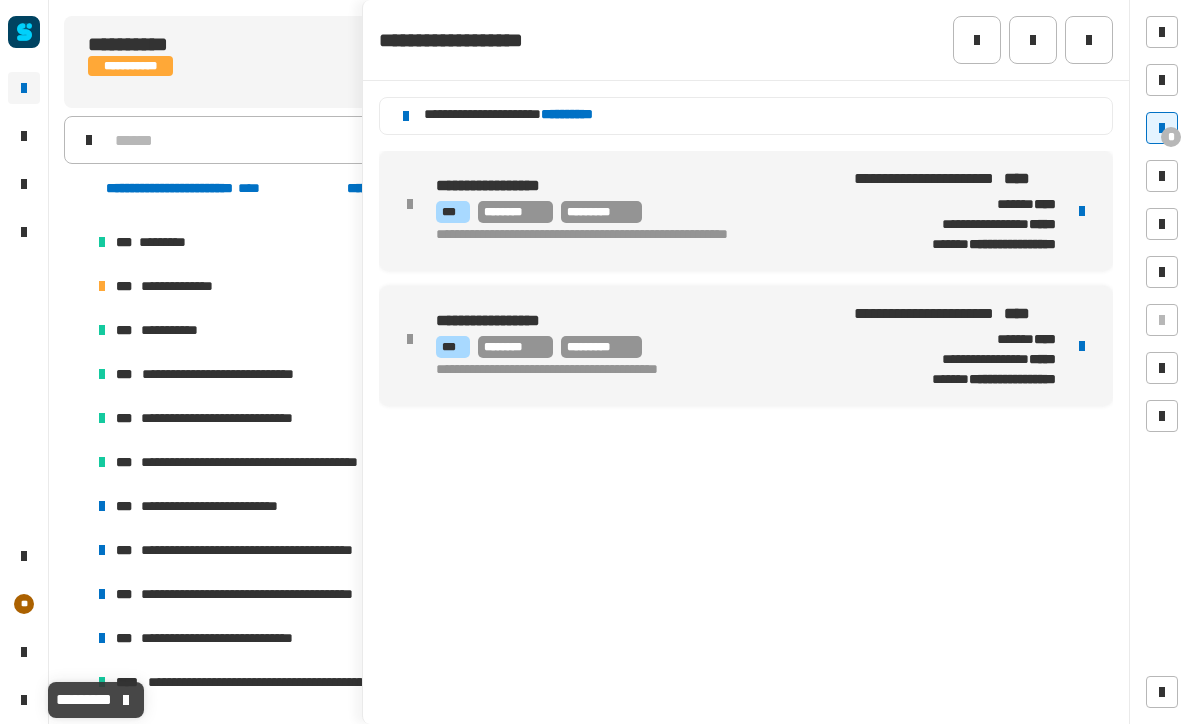 click on "**********" at bounding box center (232, 374) 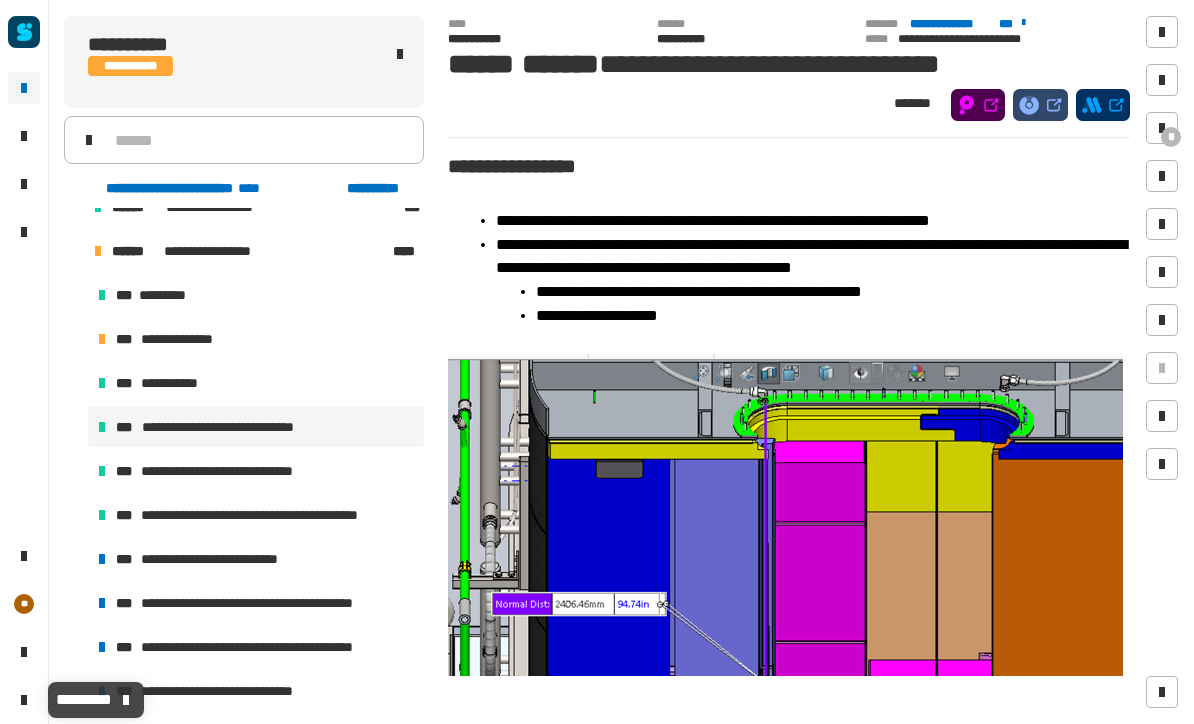 scroll, scrollTop: 1127, scrollLeft: 0, axis: vertical 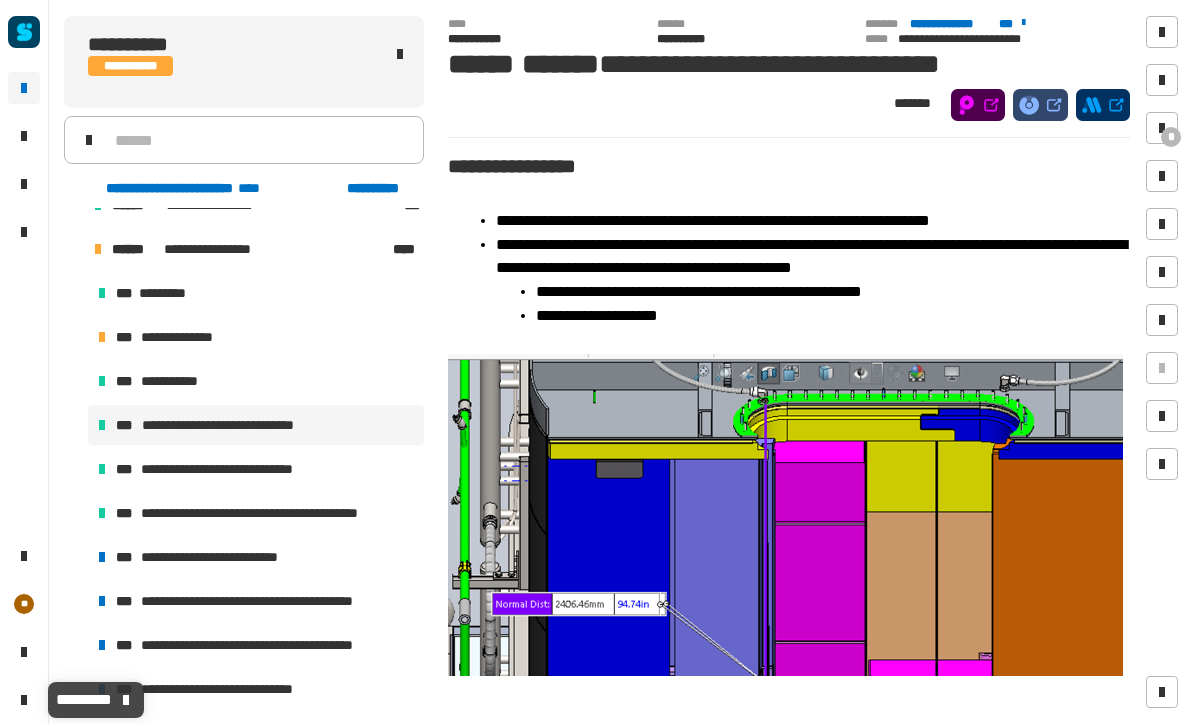 click on "*" at bounding box center [1162, 128] 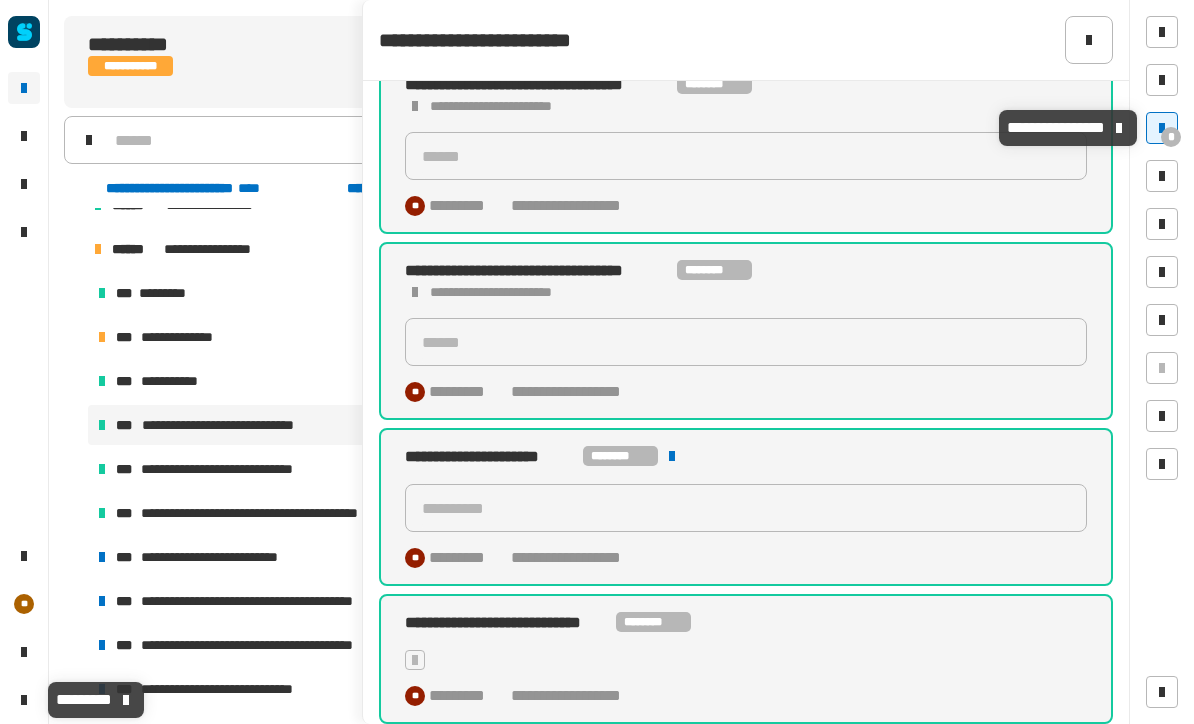 scroll, scrollTop: 413, scrollLeft: 0, axis: vertical 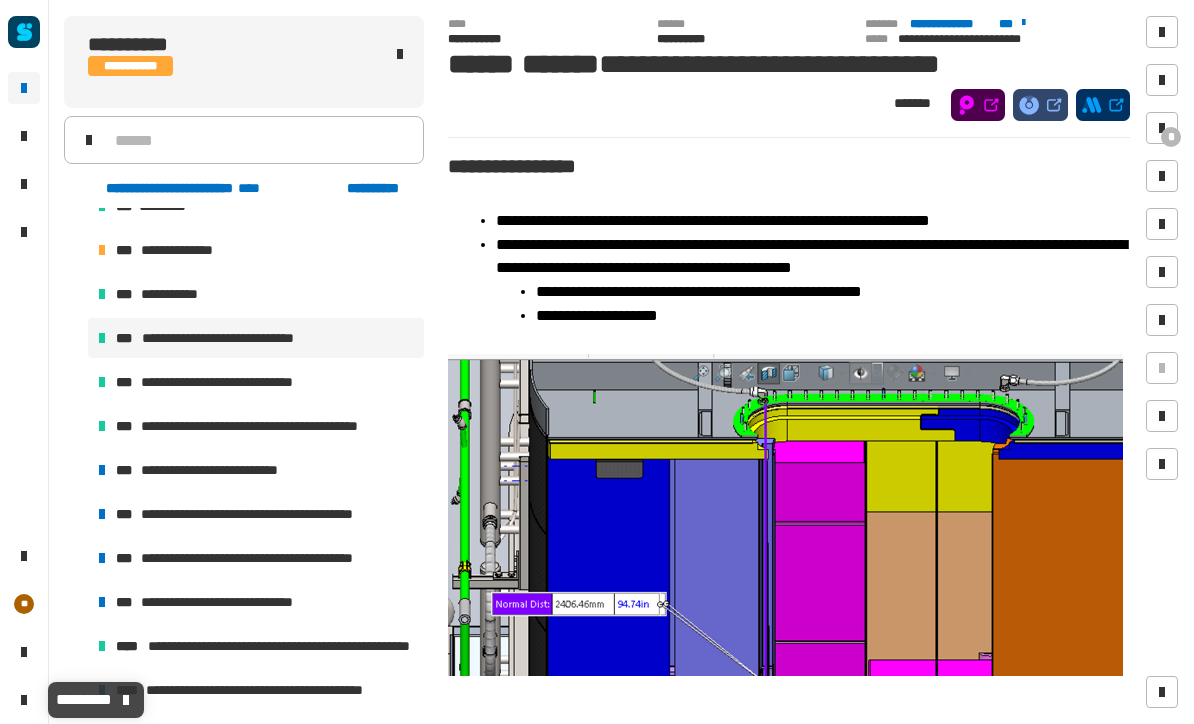 click on "**********" at bounding box center (232, 338) 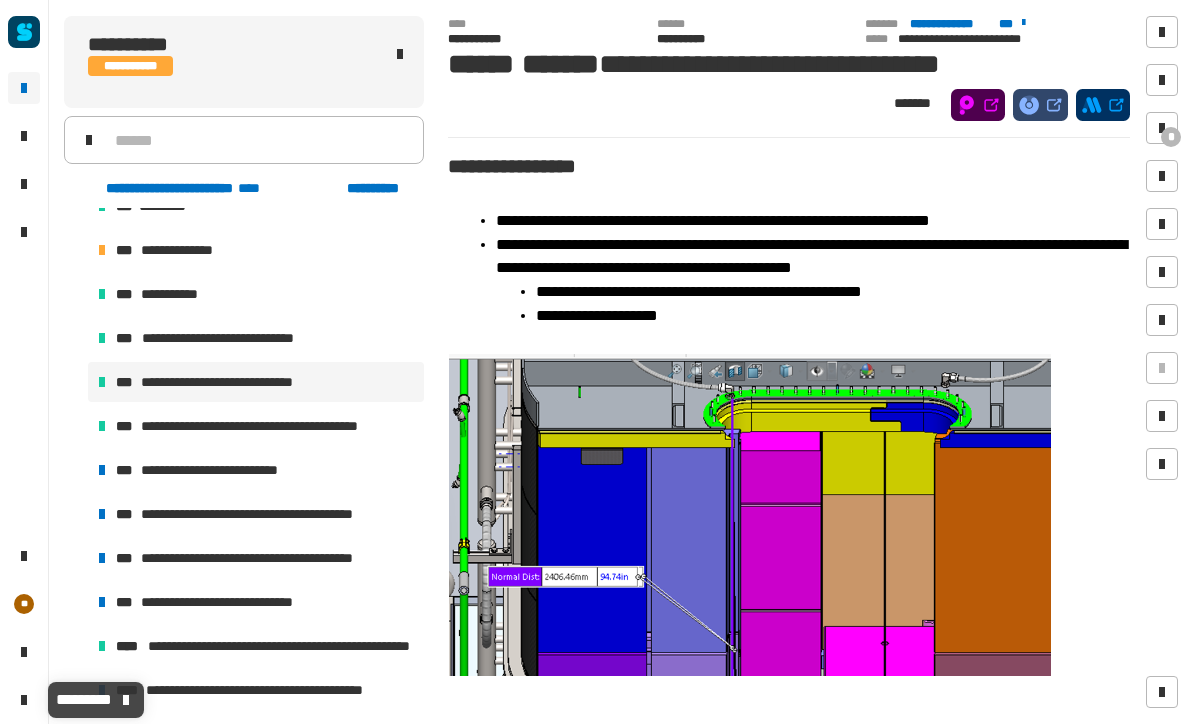 click at bounding box center (1162, 128) 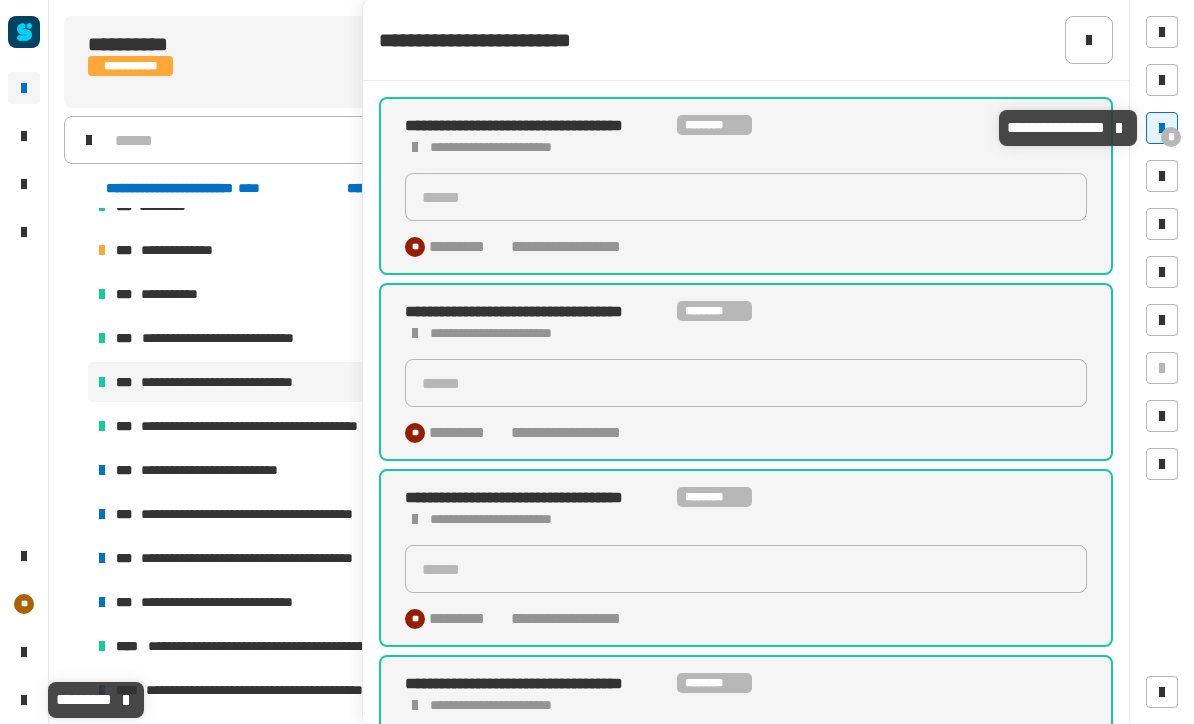 scroll, scrollTop: 0, scrollLeft: 0, axis: both 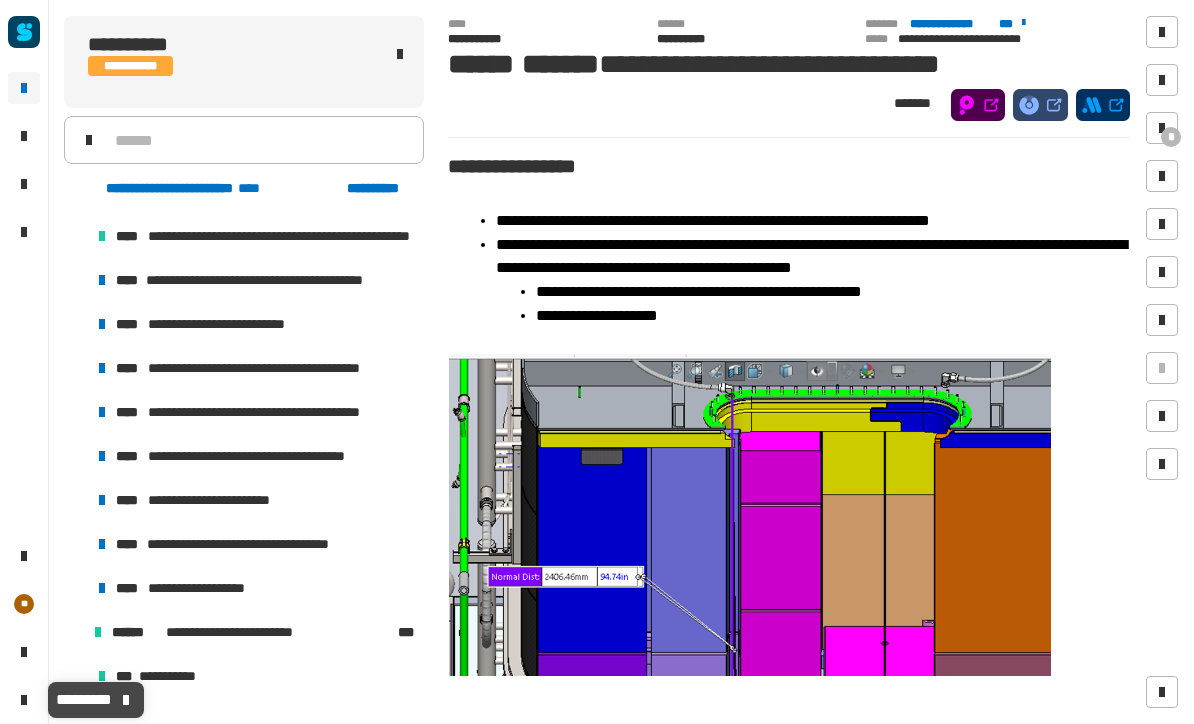 click on "**********" at bounding box center [268, 456] 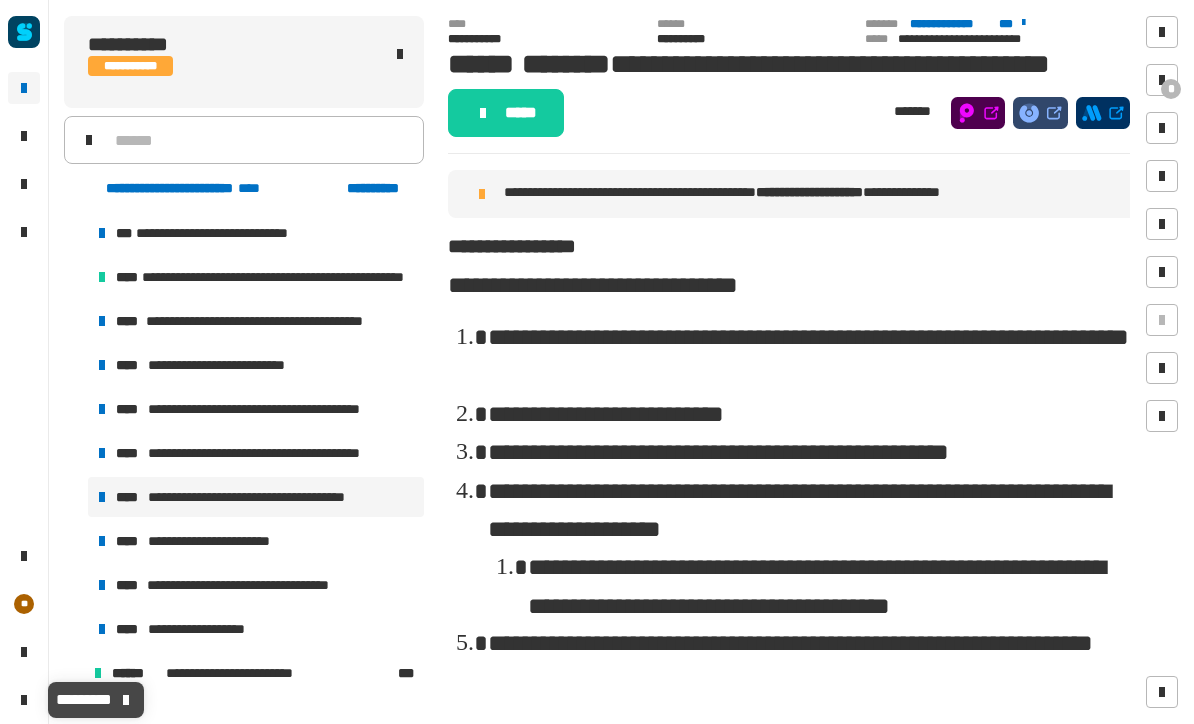 scroll, scrollTop: 1533, scrollLeft: 0, axis: vertical 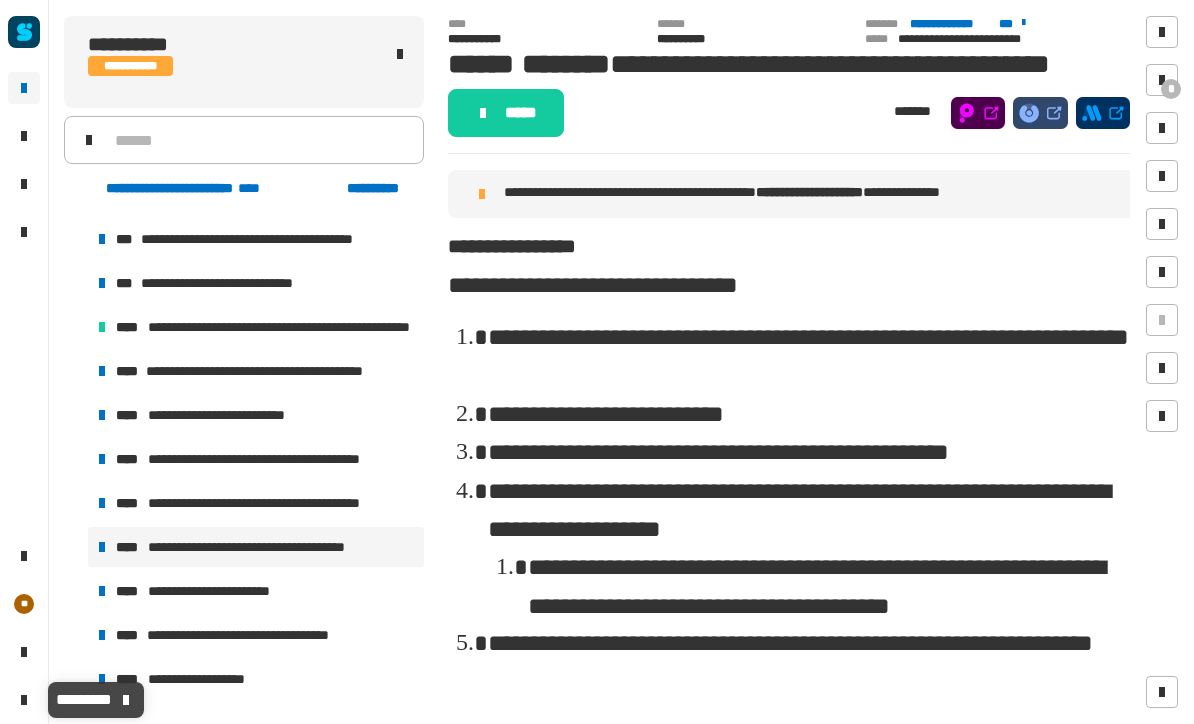 click on "**********" at bounding box center [238, 283] 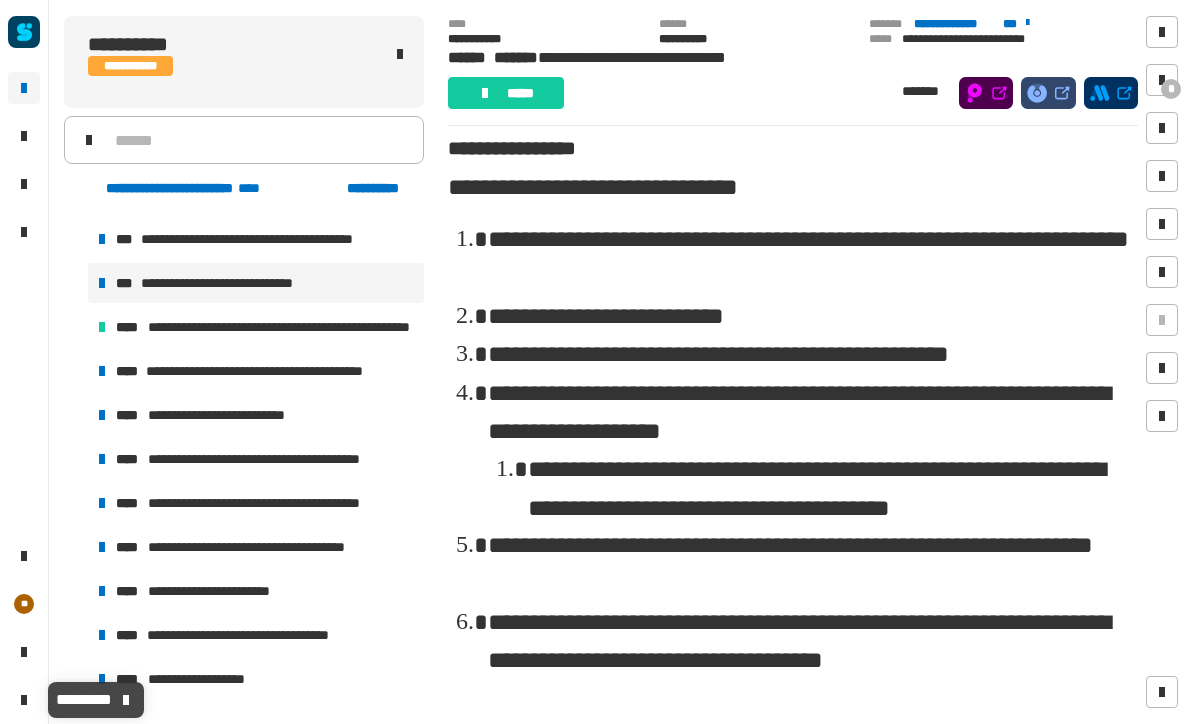 scroll, scrollTop: 66, scrollLeft: 0, axis: vertical 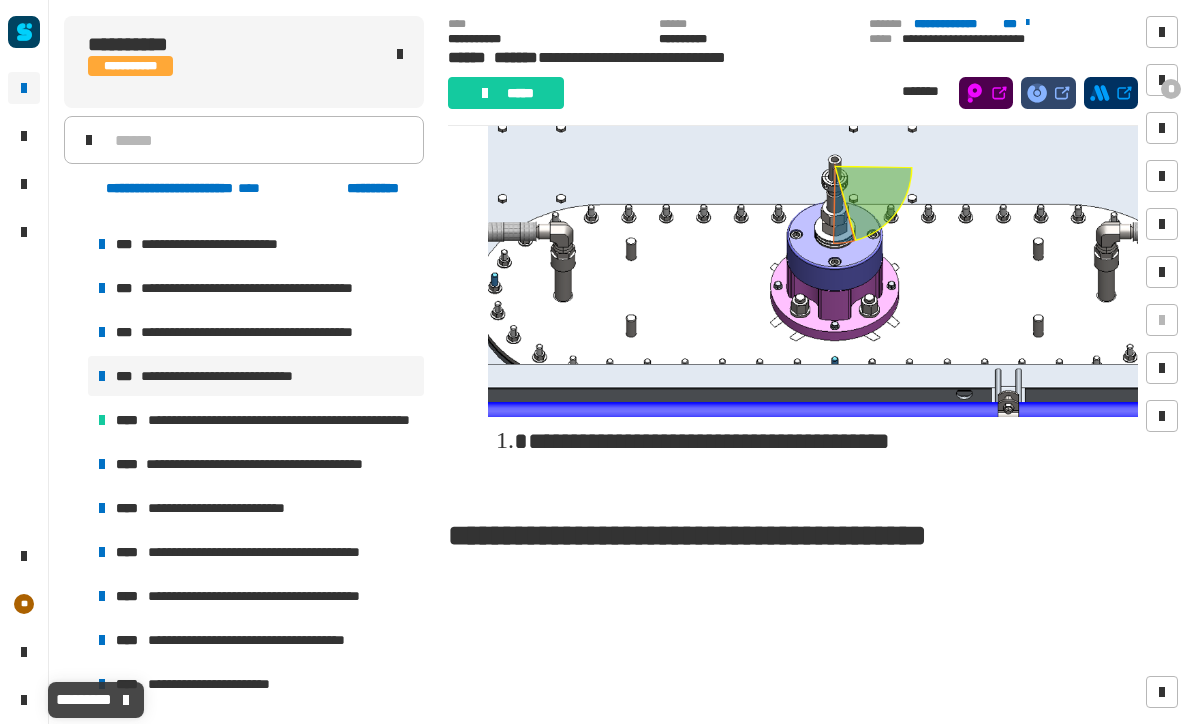 click on "**********" at bounding box center (282, 464) 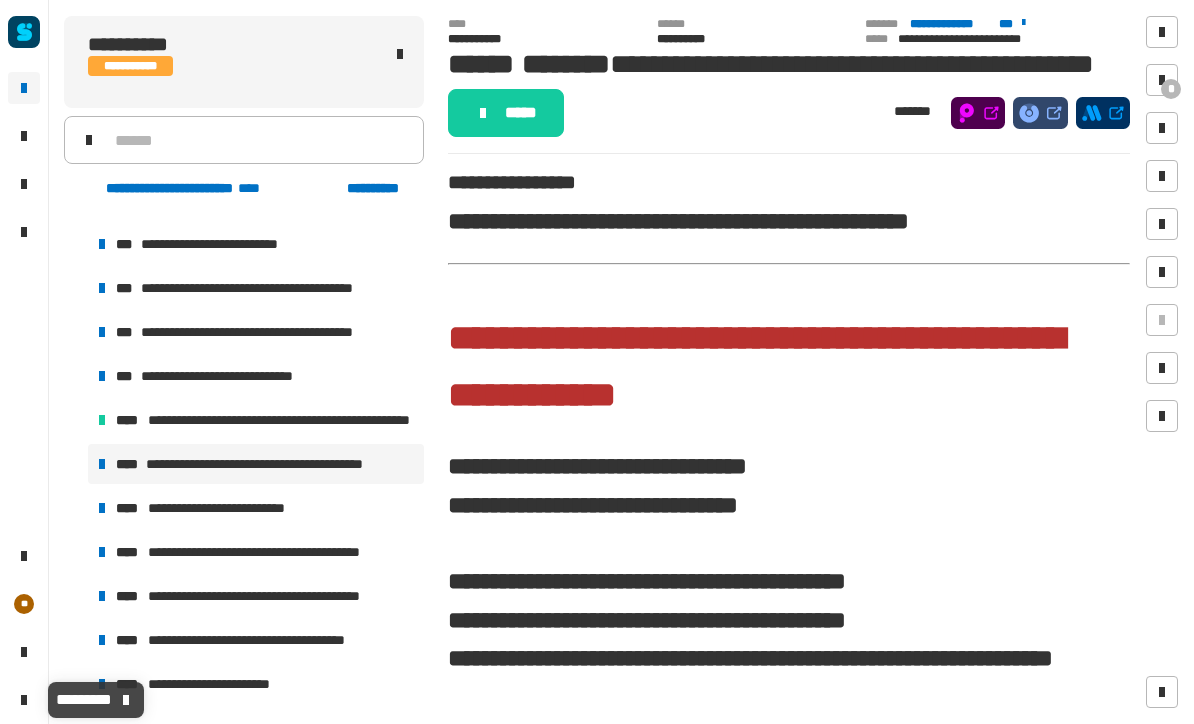 click on "*****" 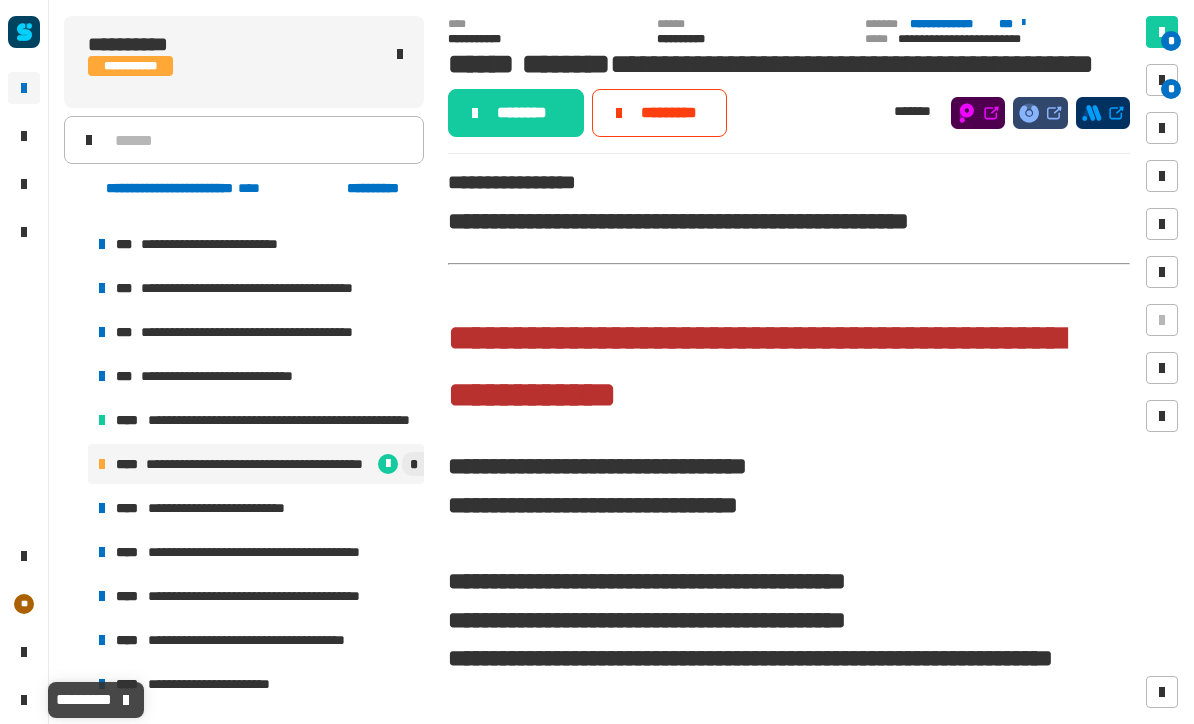 click on "********" 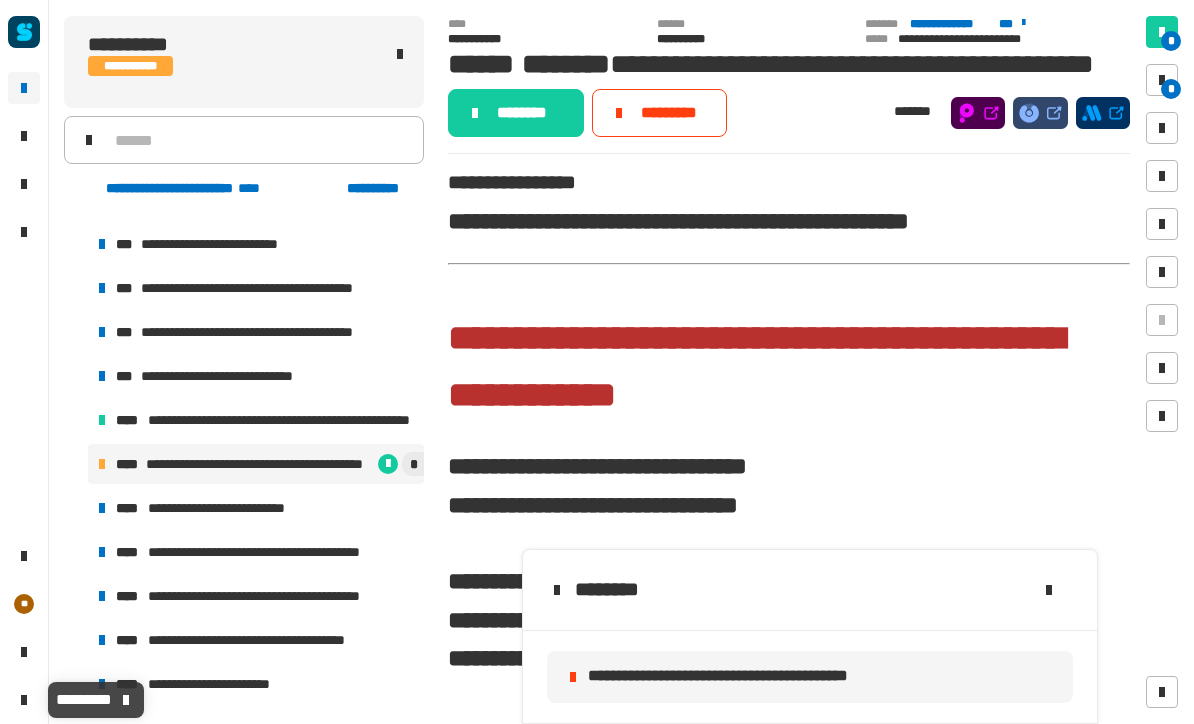 click at bounding box center [1162, 80] 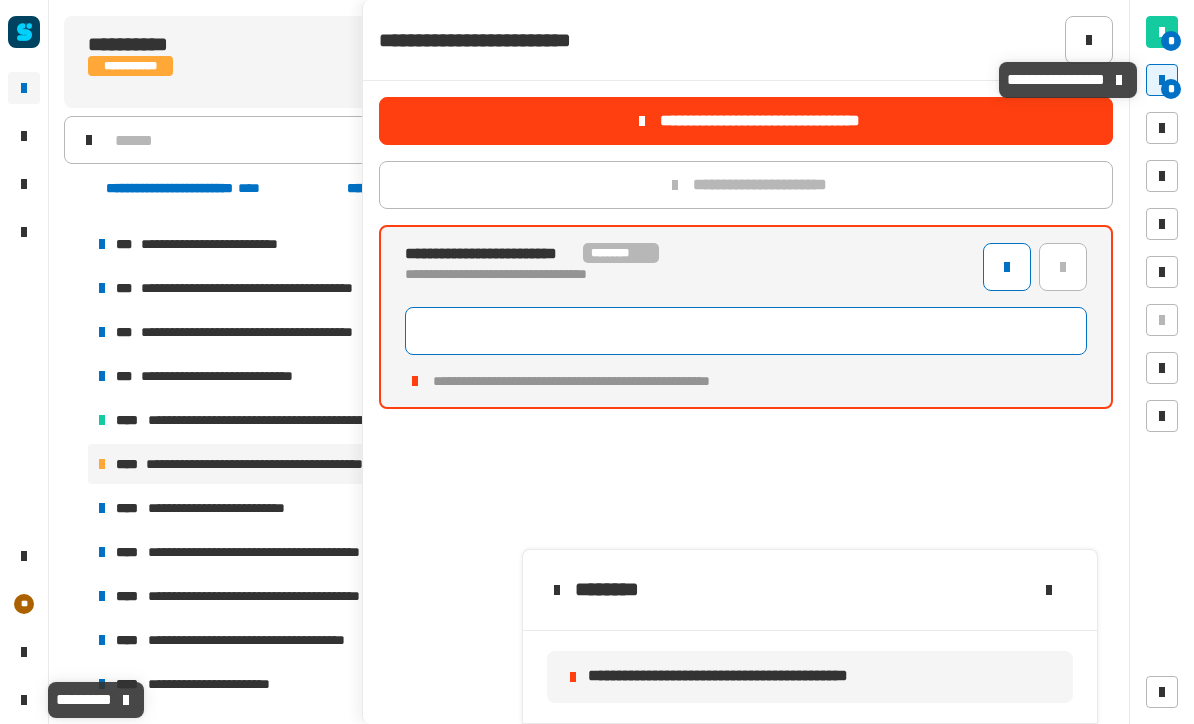 click 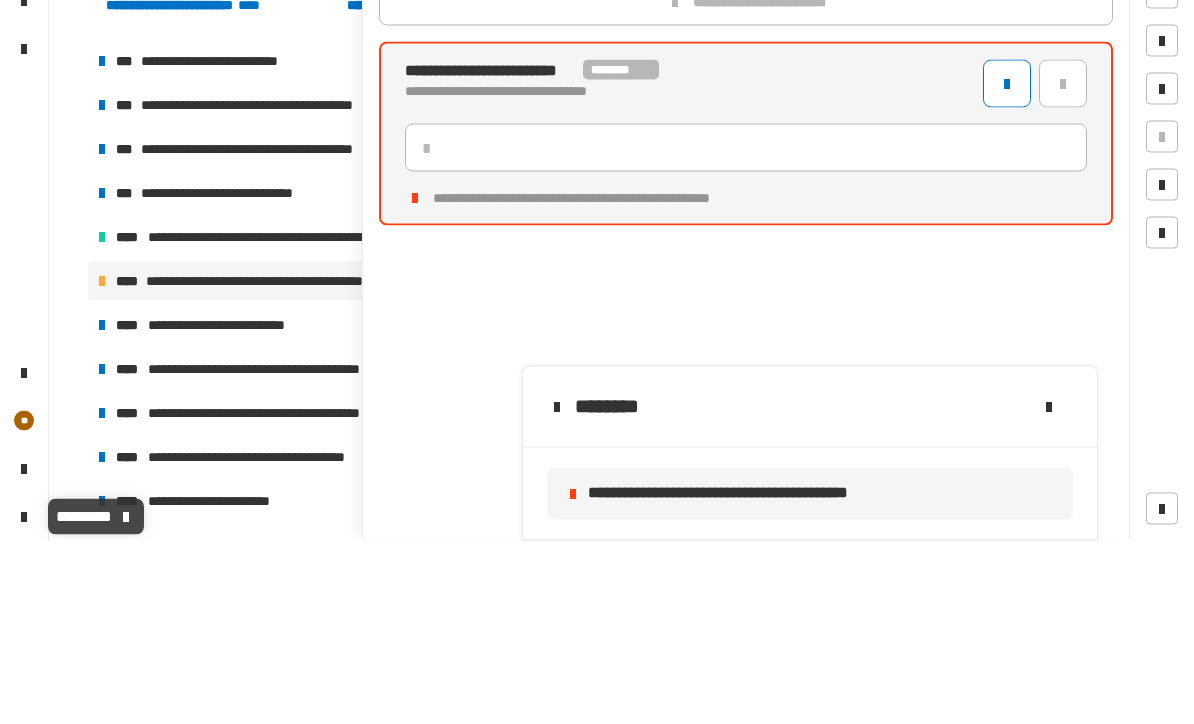 click on "**********" 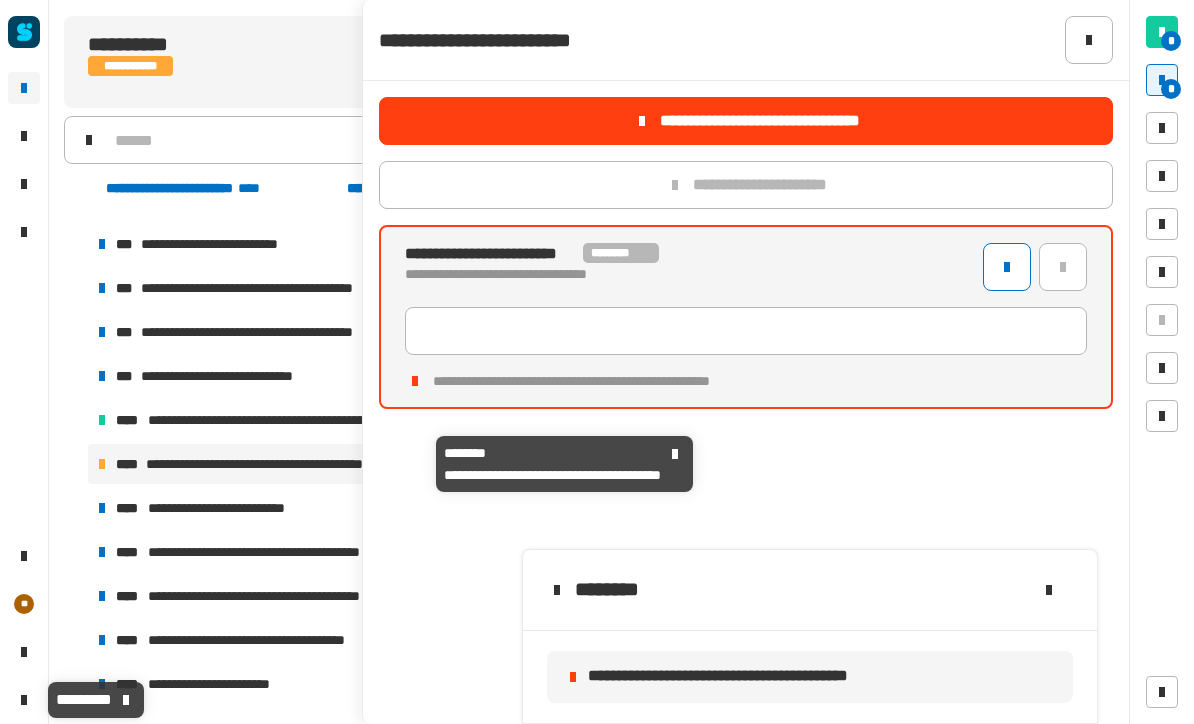 click on "**********" at bounding box center [260, 464] 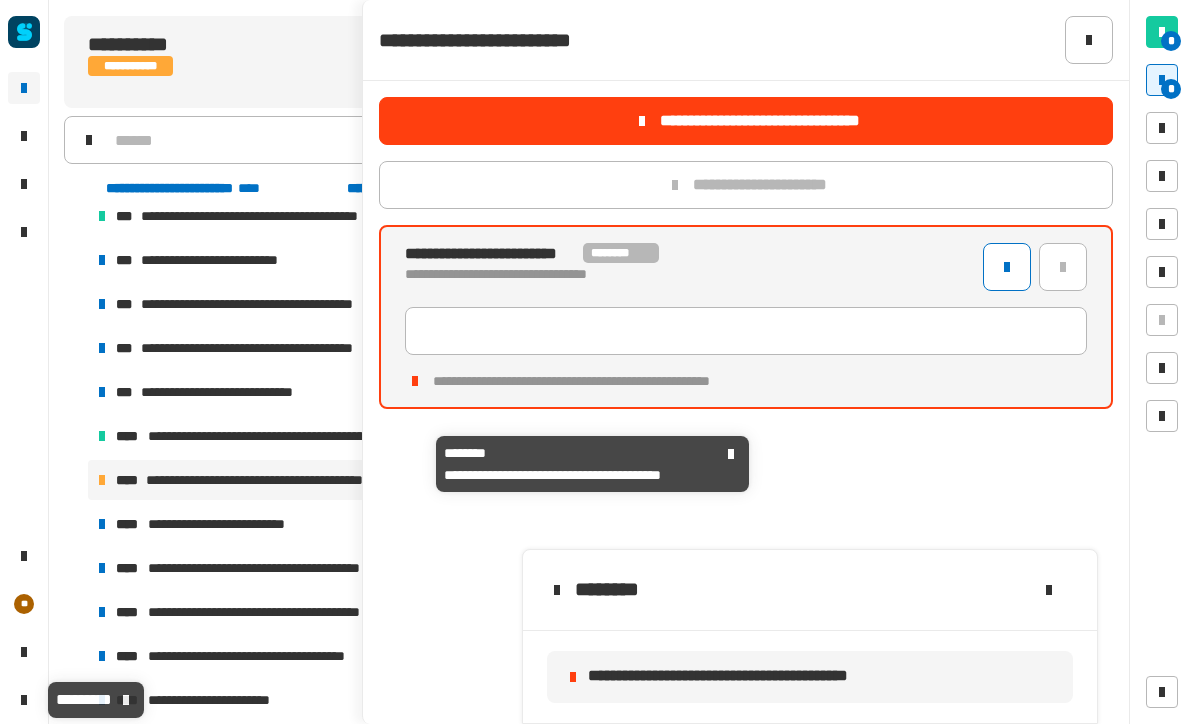 scroll, scrollTop: 1421, scrollLeft: 0, axis: vertical 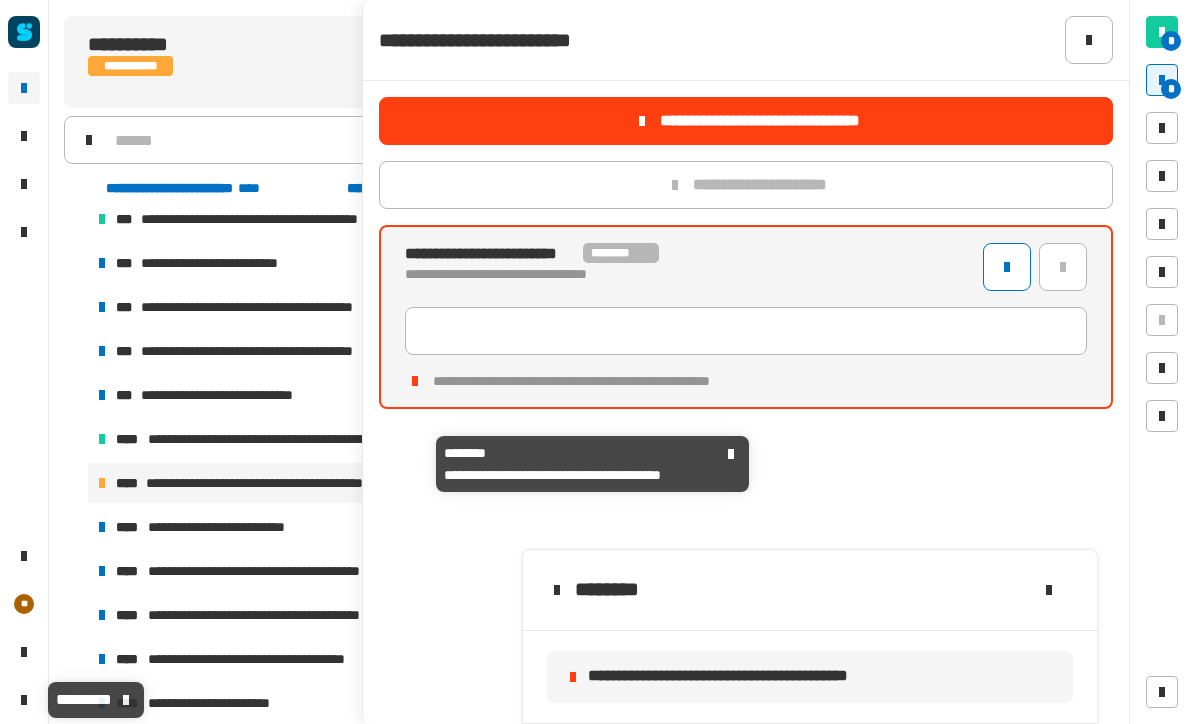 click on "**********" at bounding box center [256, 483] 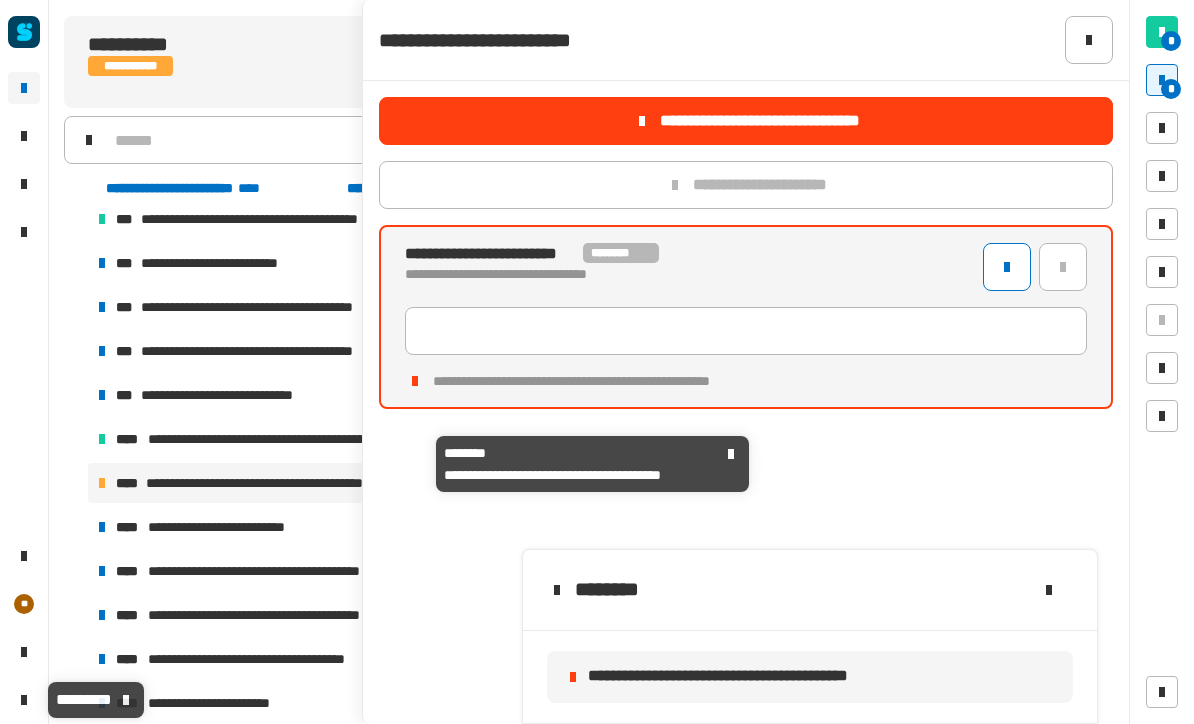 click 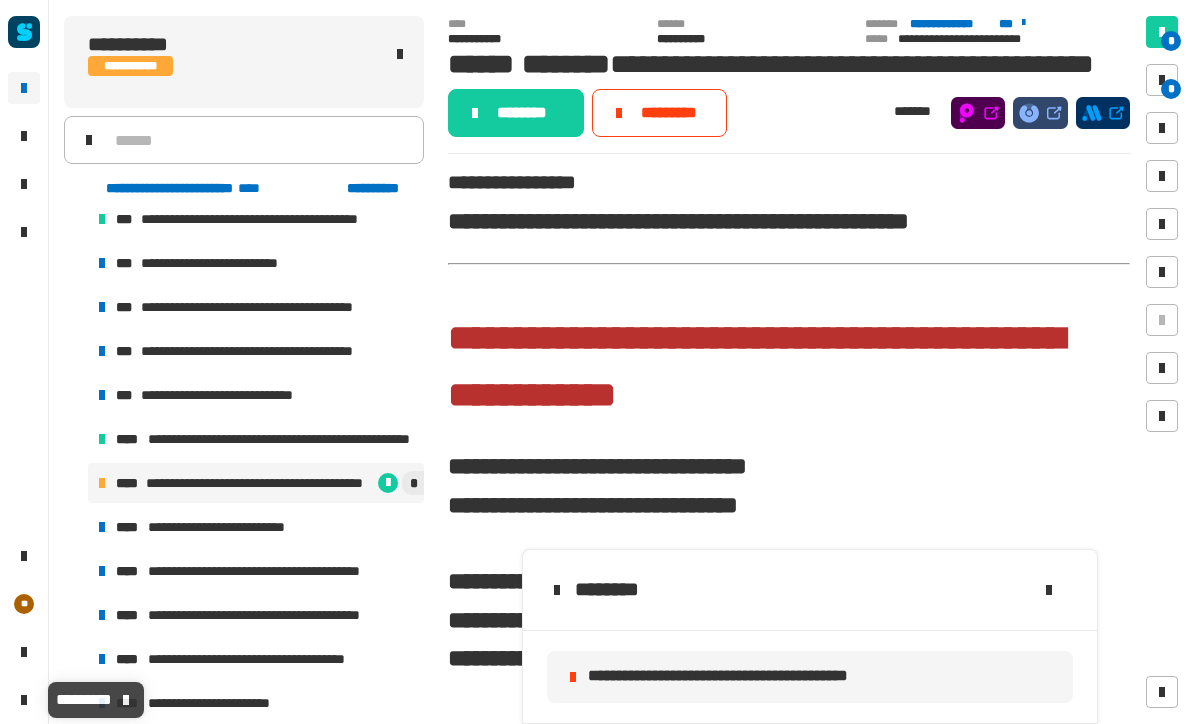 click on "********" 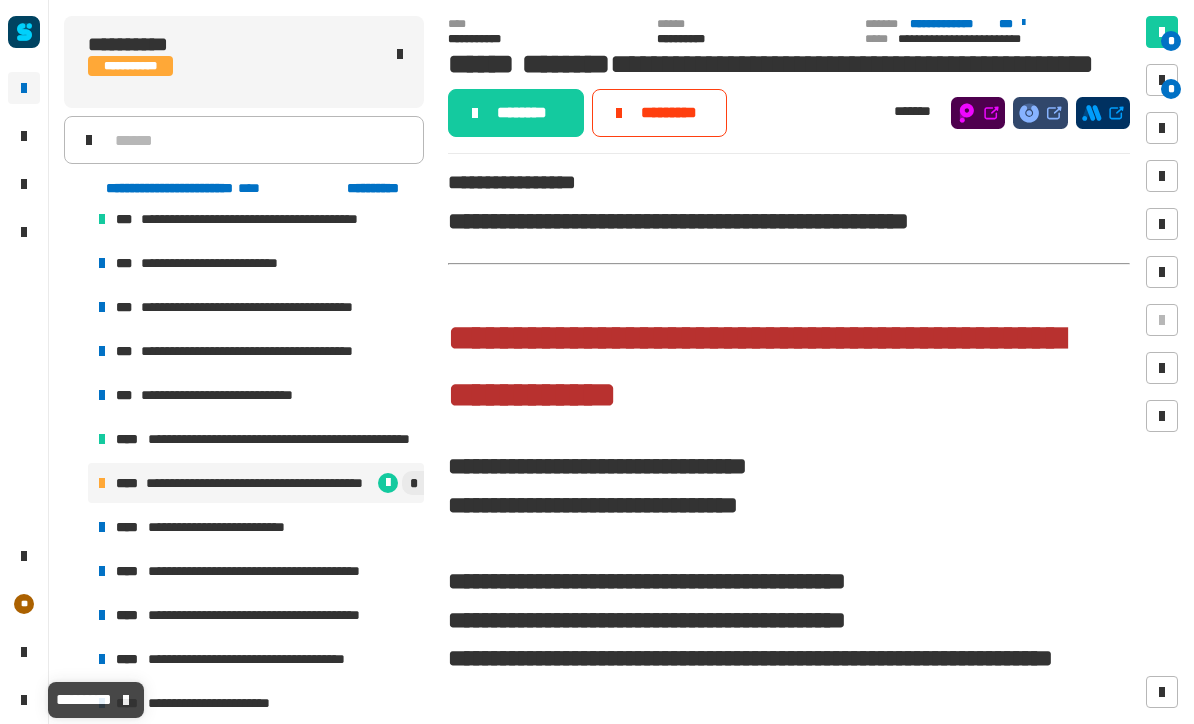 click at bounding box center [1162, 80] 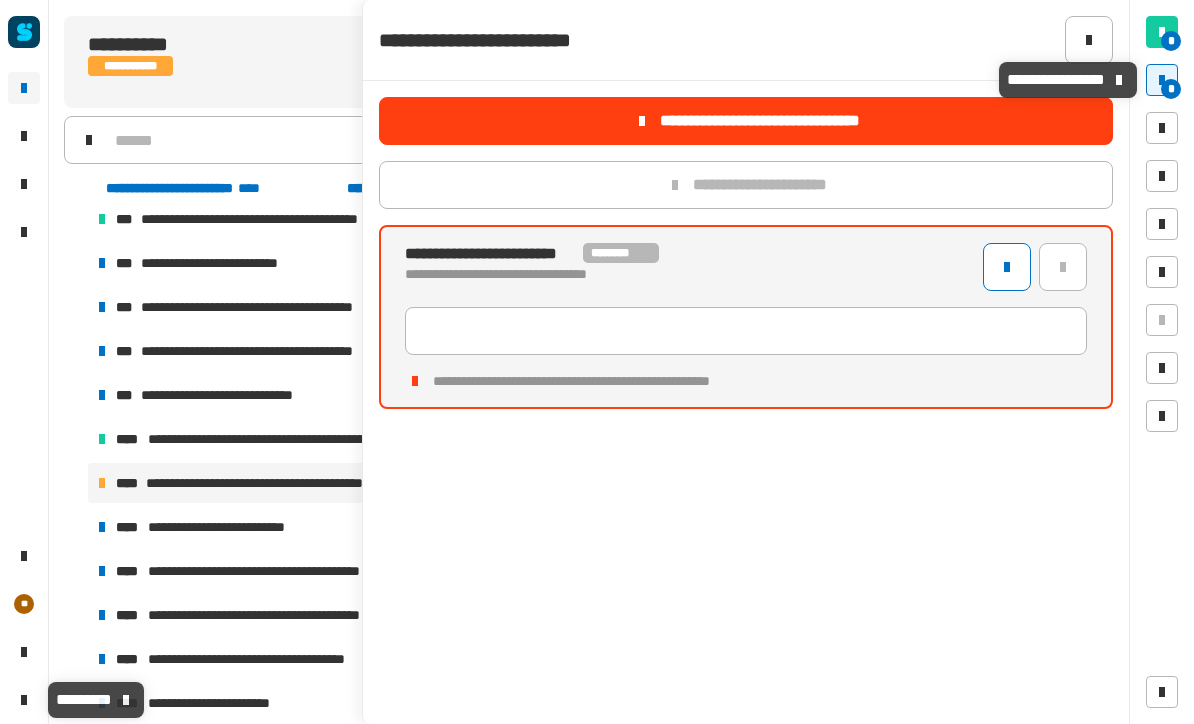 click 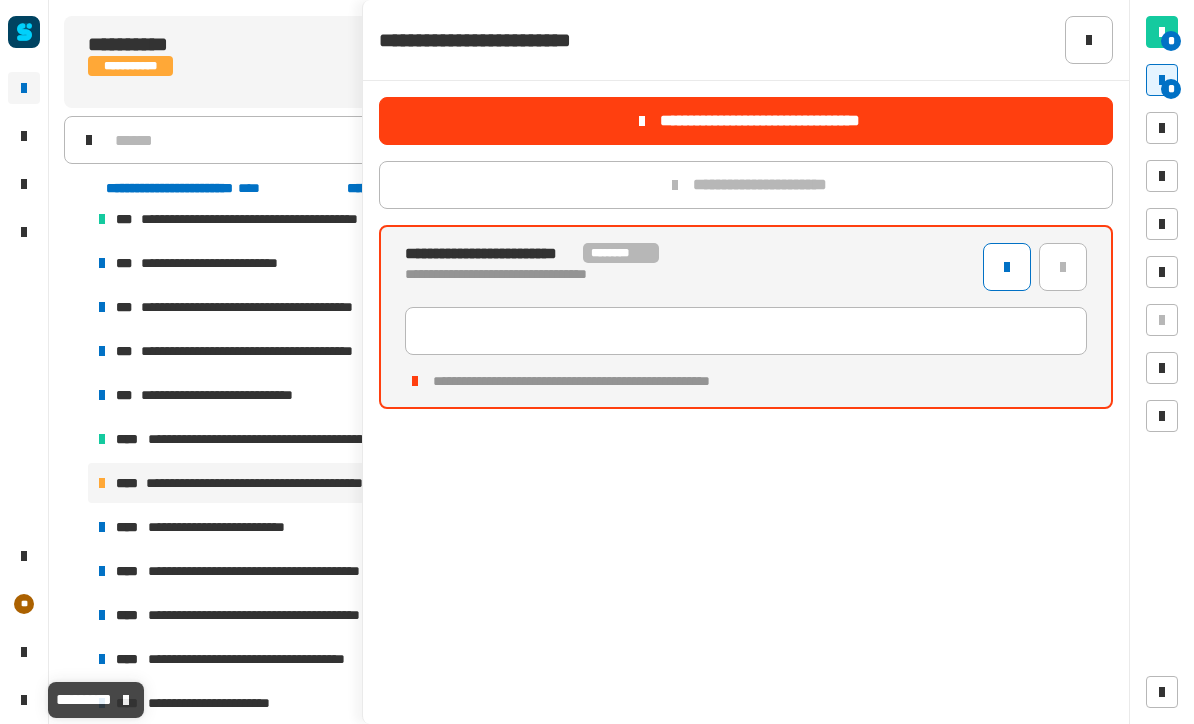 click 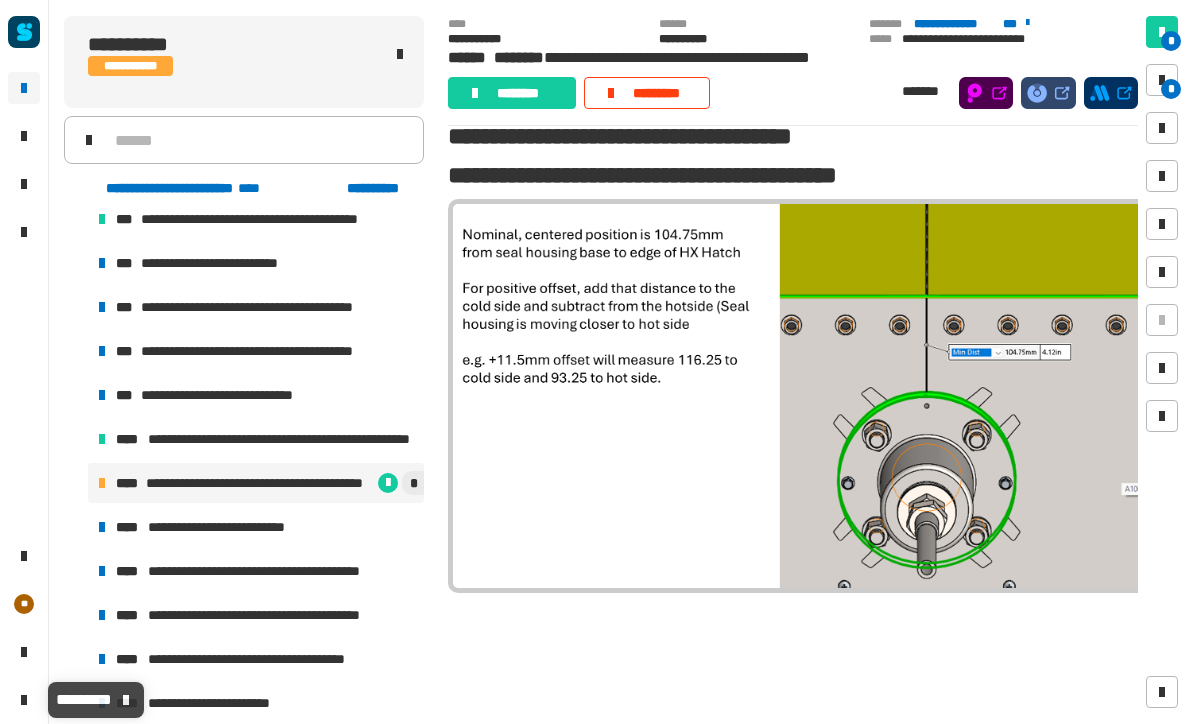 scroll, scrollTop: 1127, scrollLeft: 0, axis: vertical 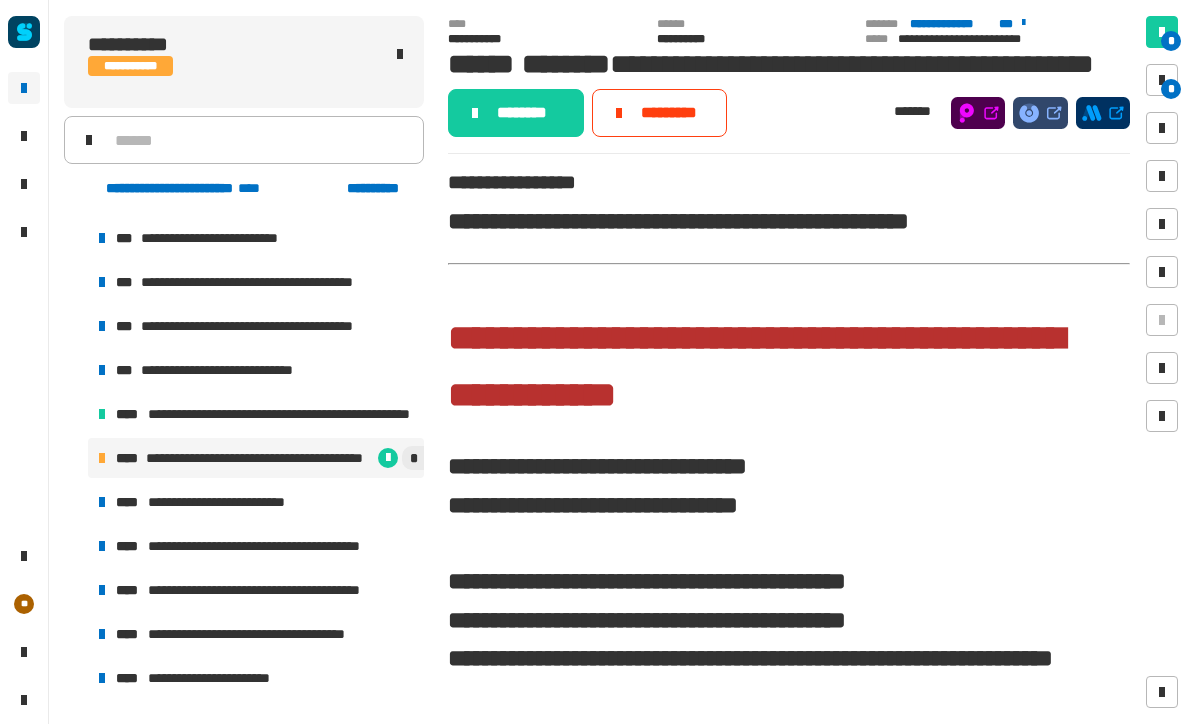 click on "* *" 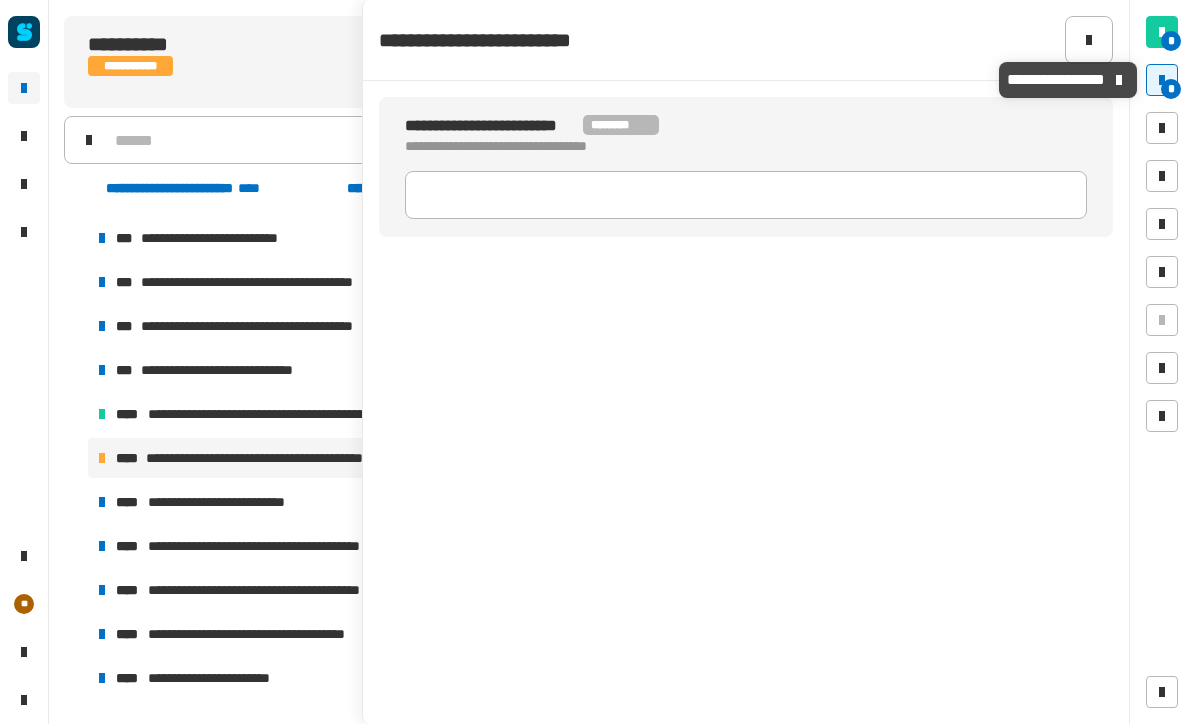 click 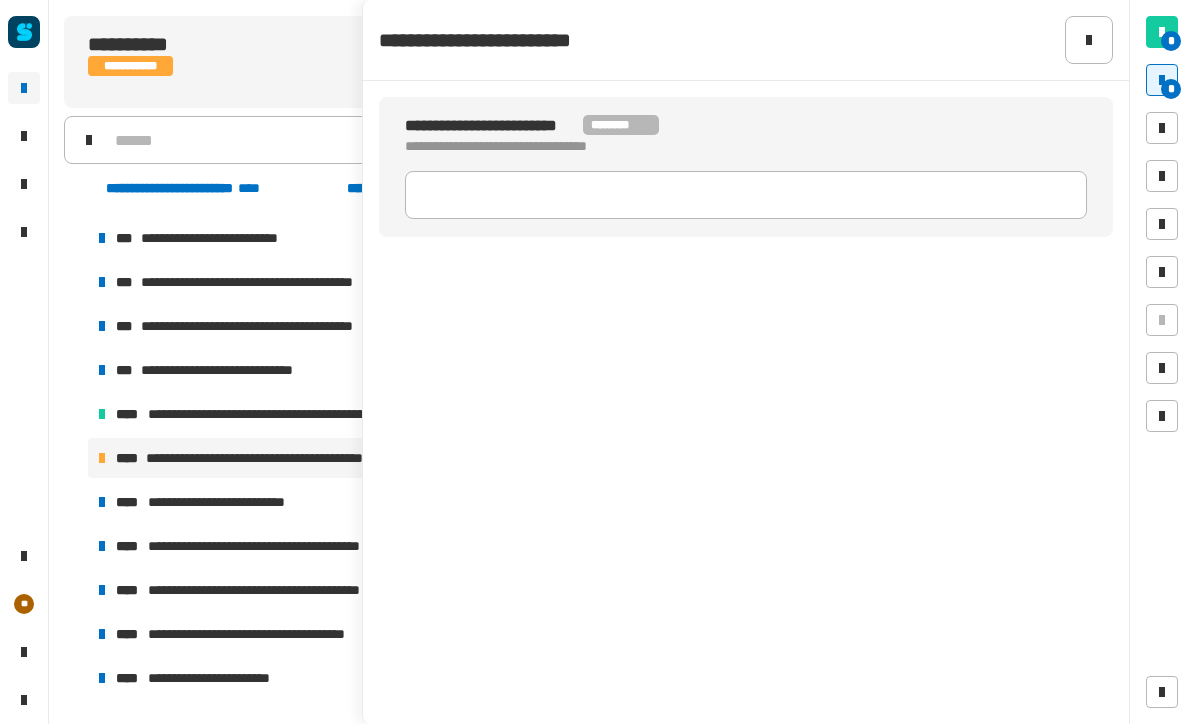 click 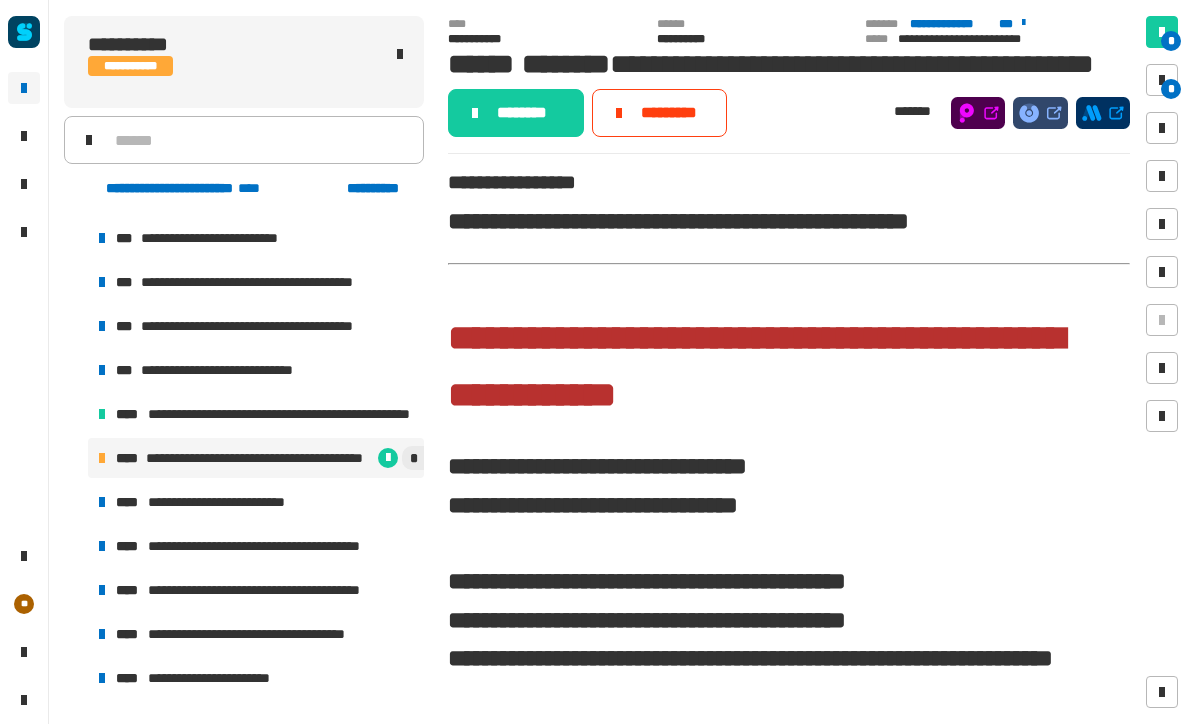 click on "********" 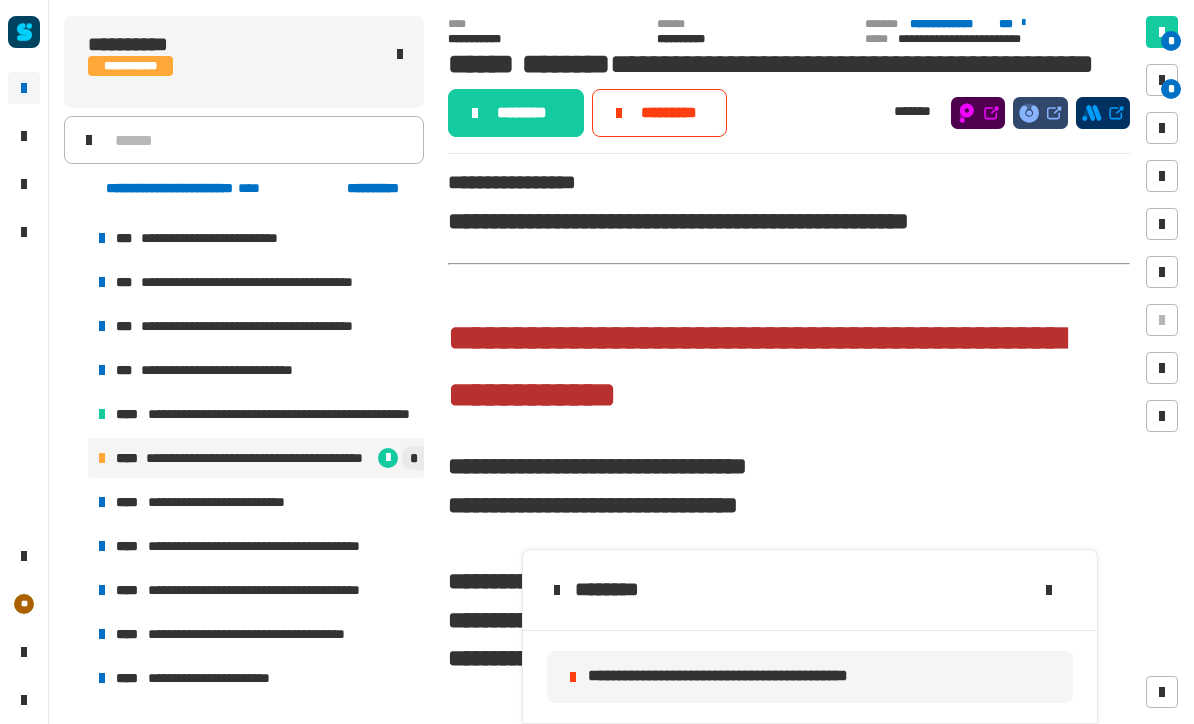 click on "**********" 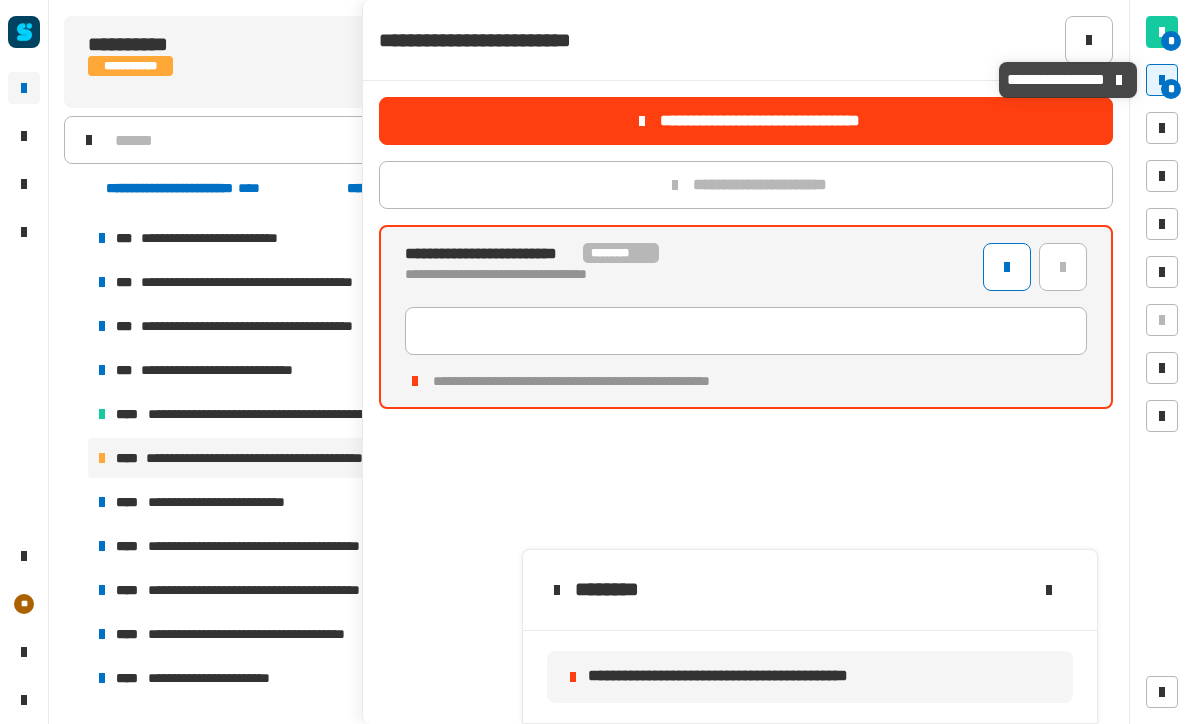 click at bounding box center [1162, 80] 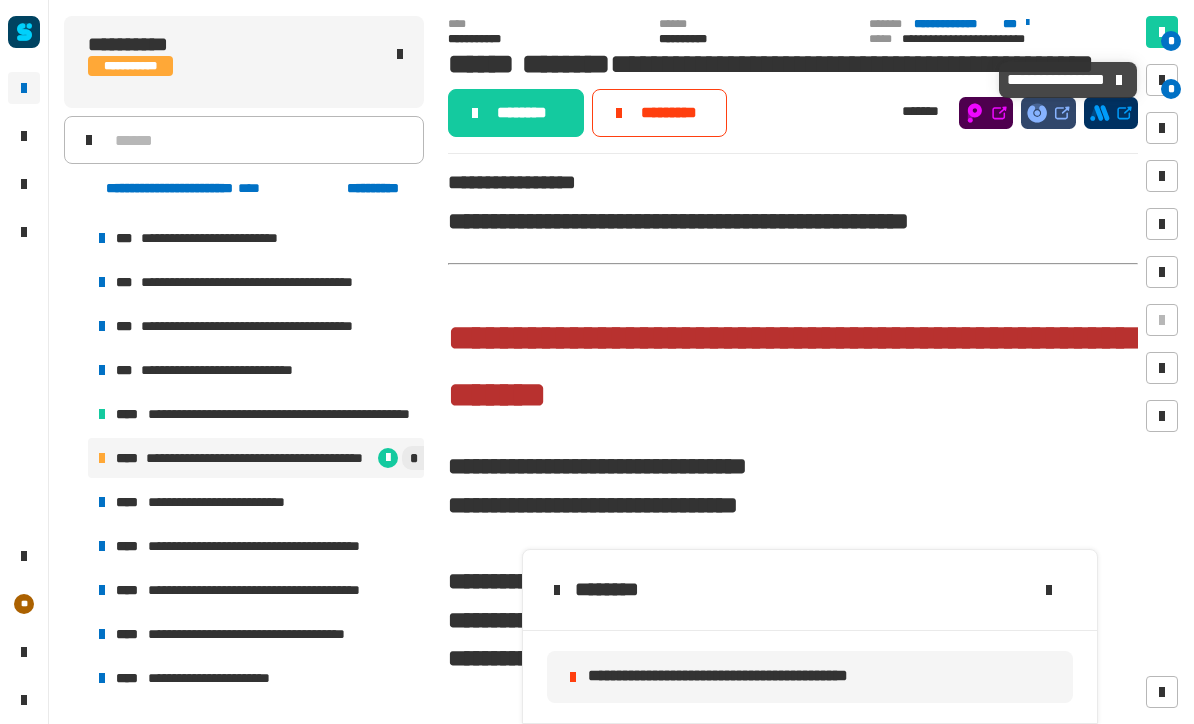 scroll, scrollTop: 0, scrollLeft: 0, axis: both 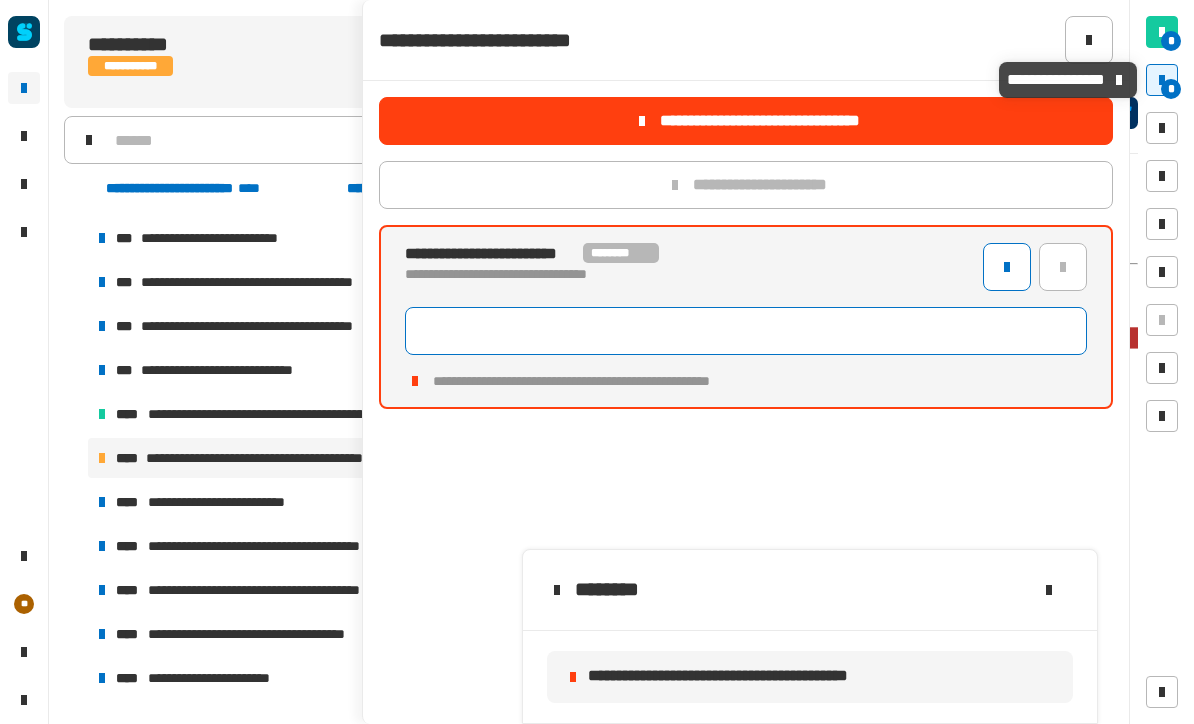 click 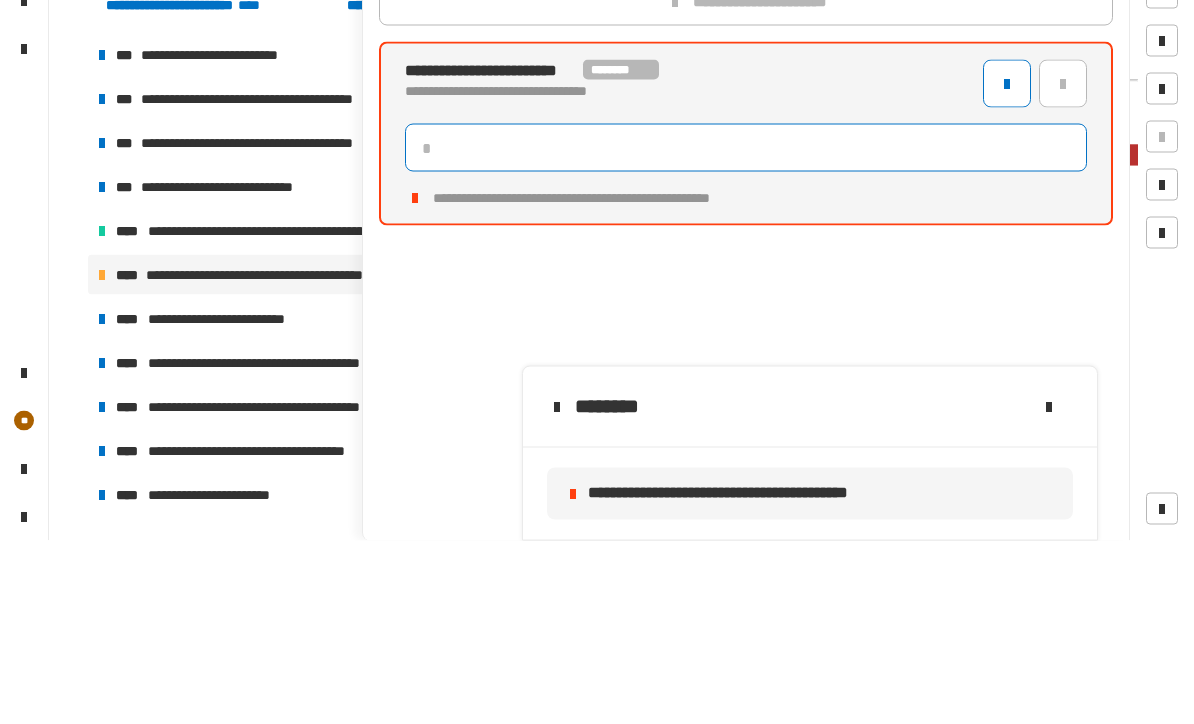 type on "*" 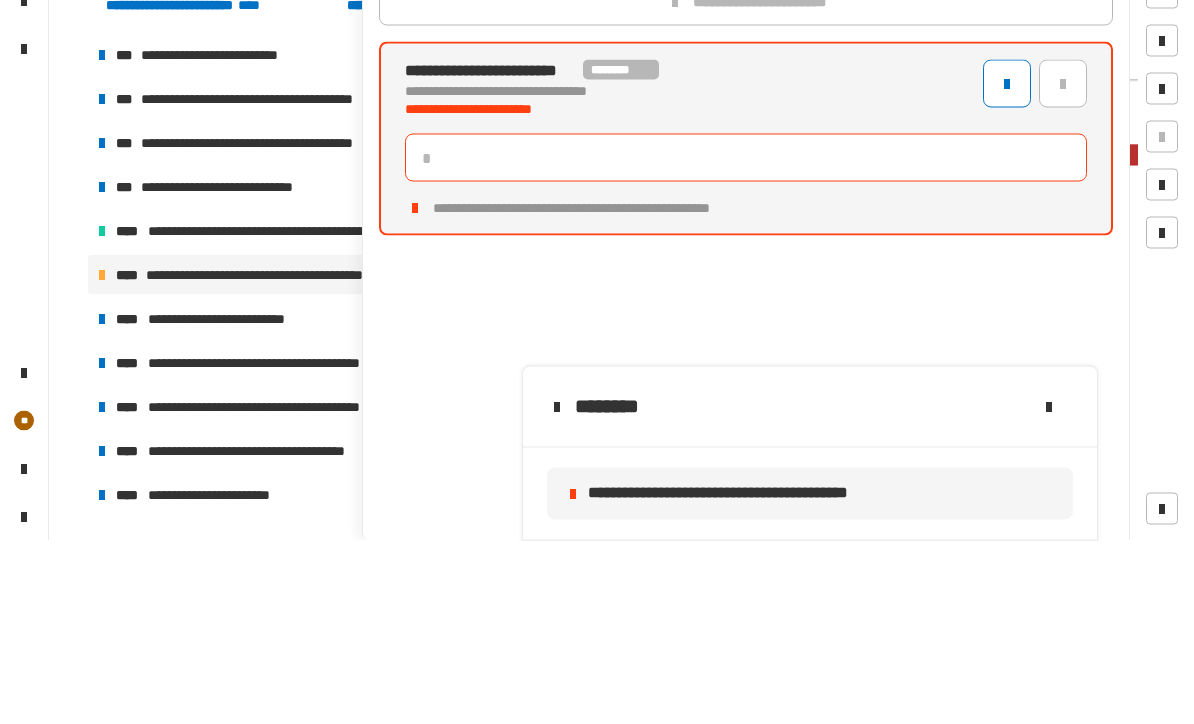 type on "*" 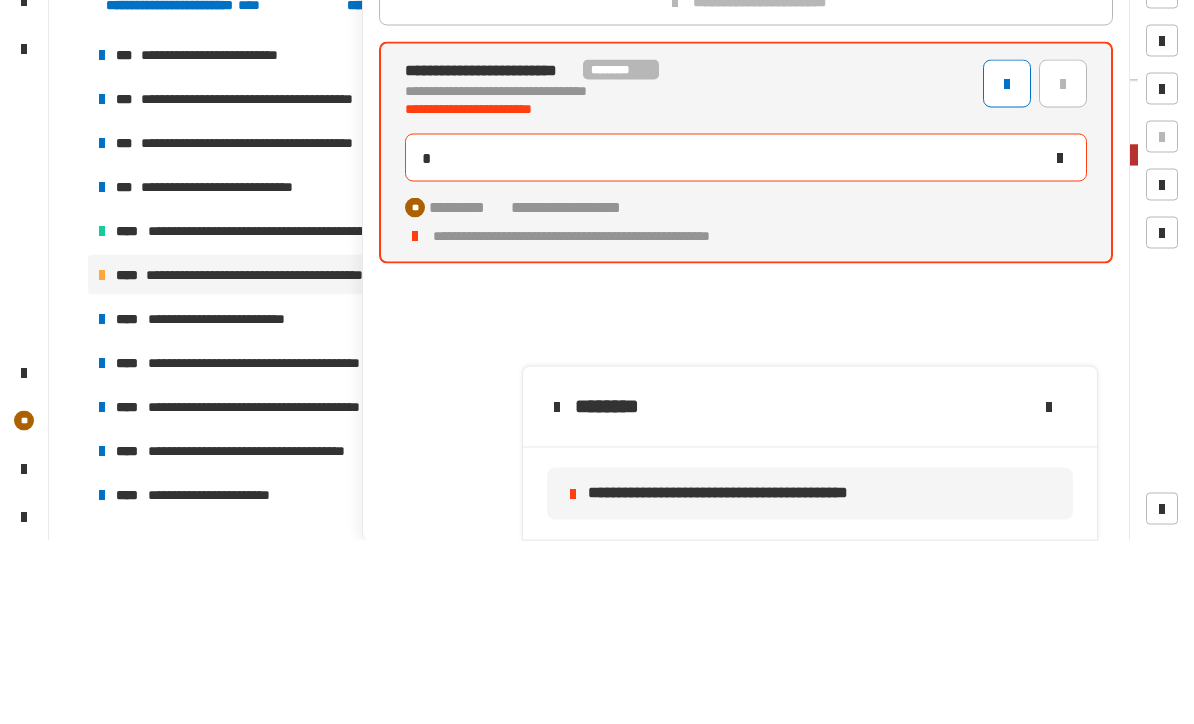 click on "**********" 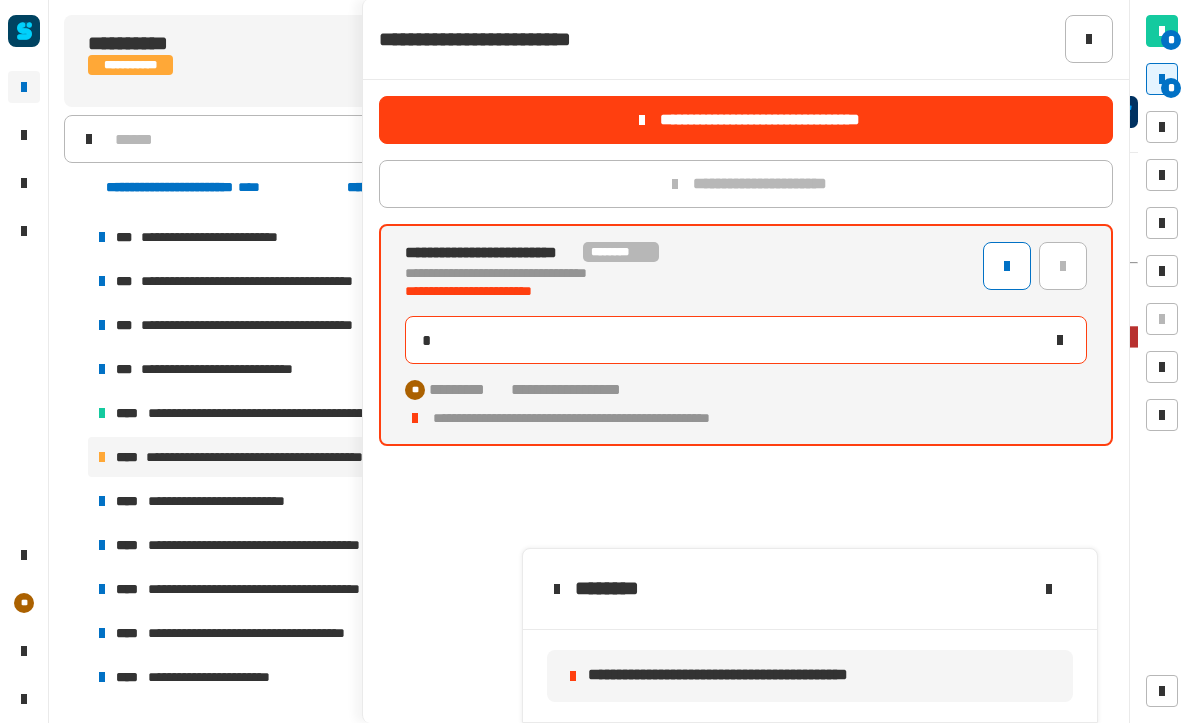 click on "*" 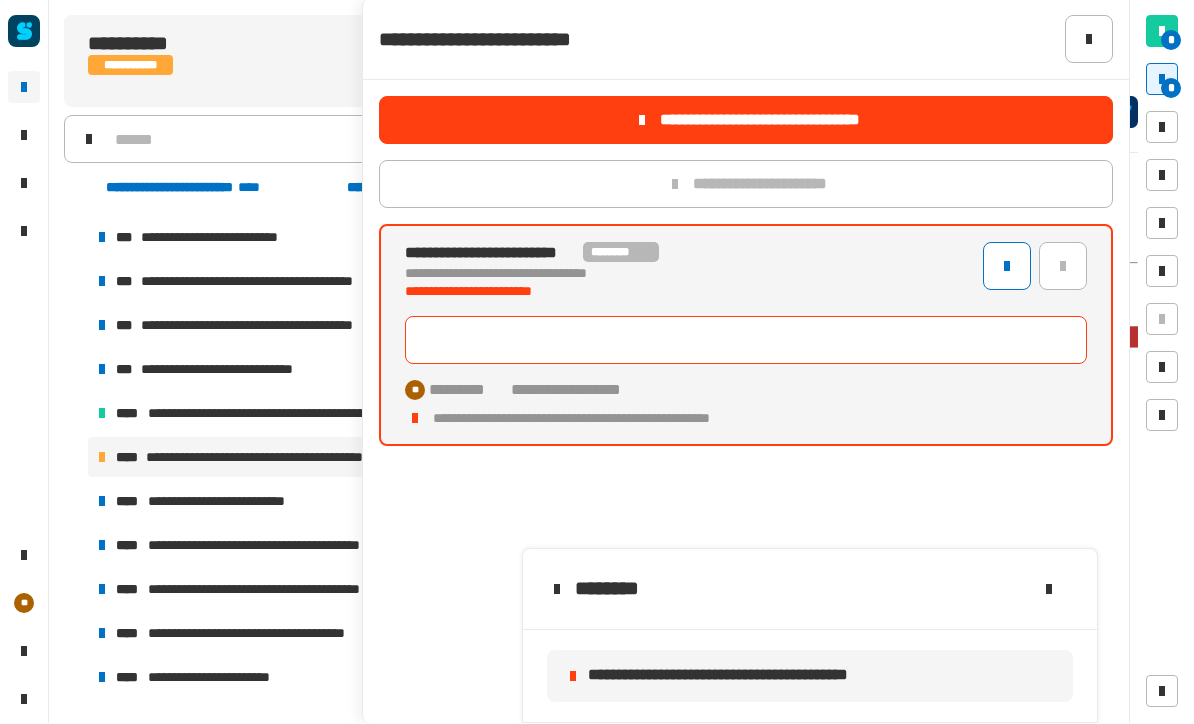click 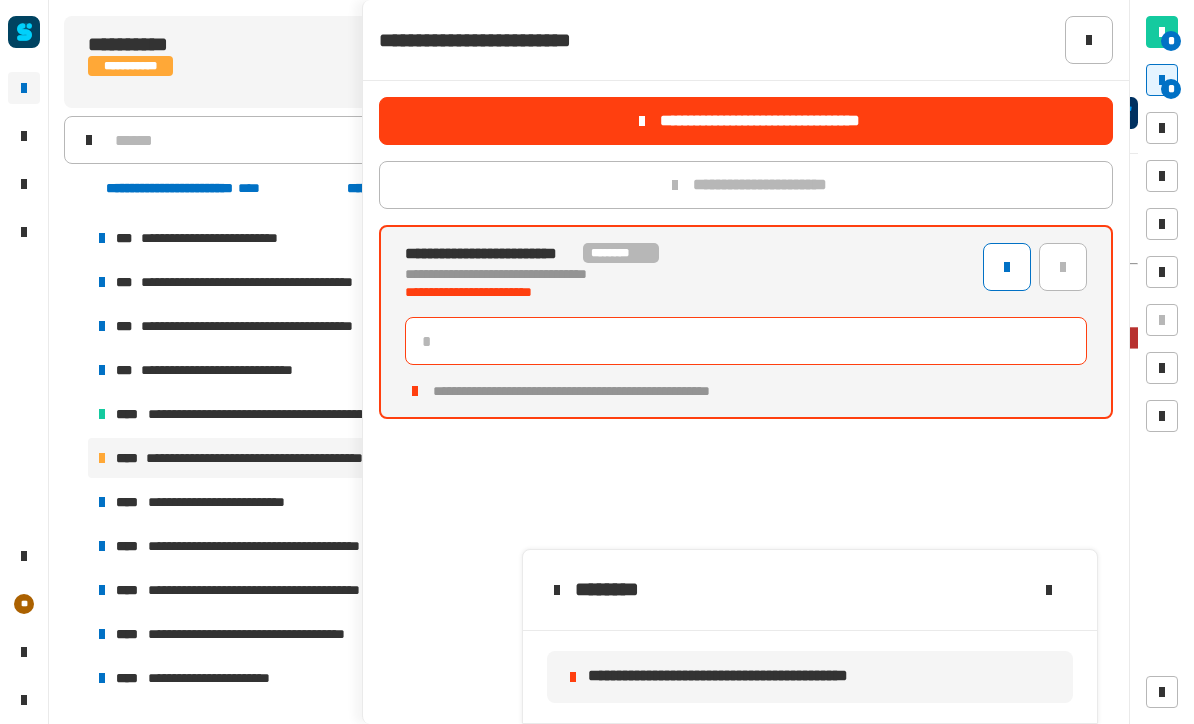 click 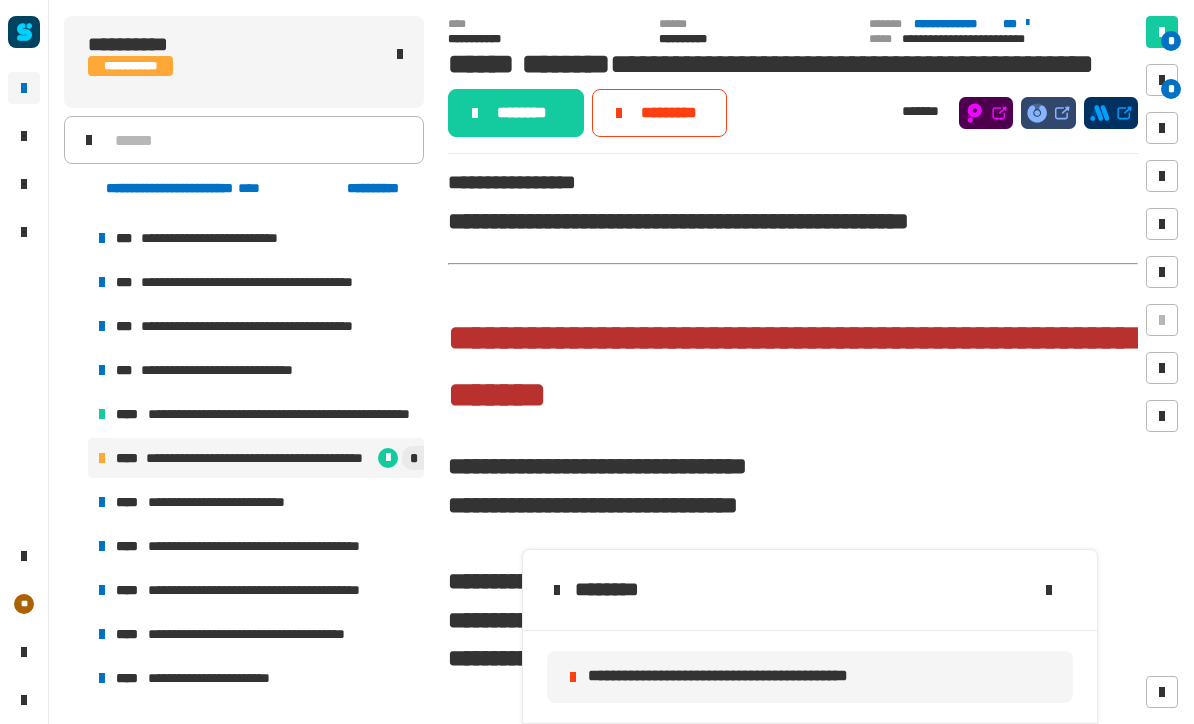 click on "*********" 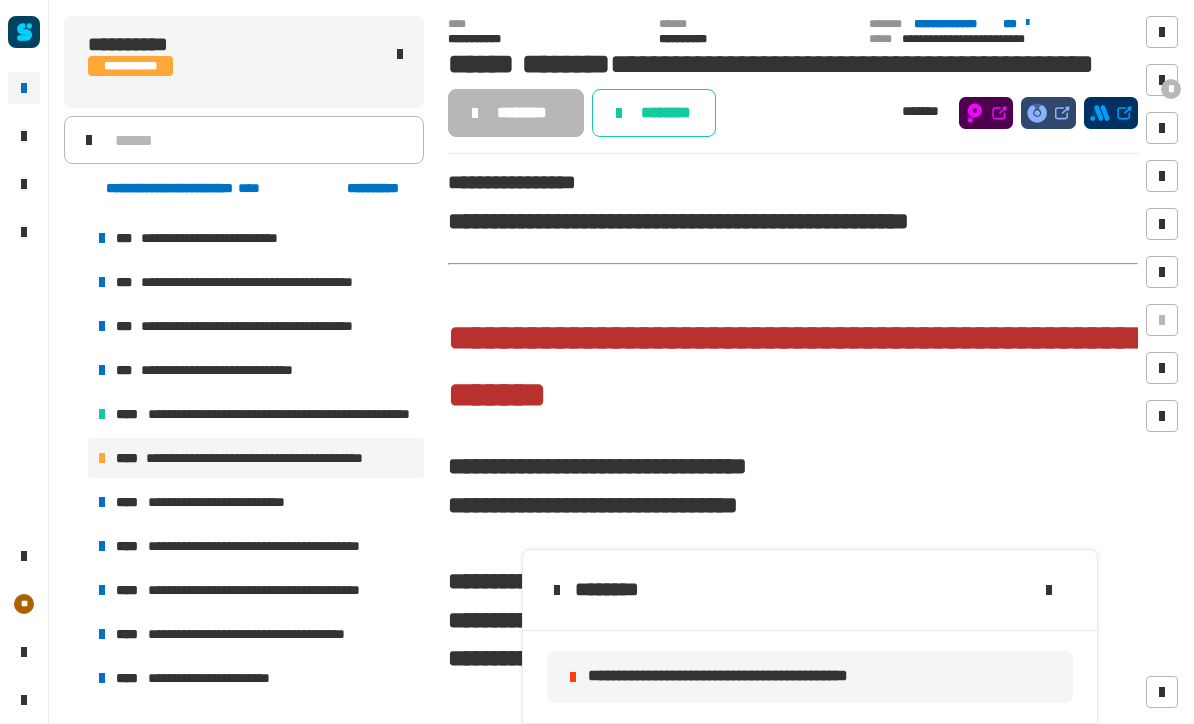 click on "**********" at bounding box center [256, 502] 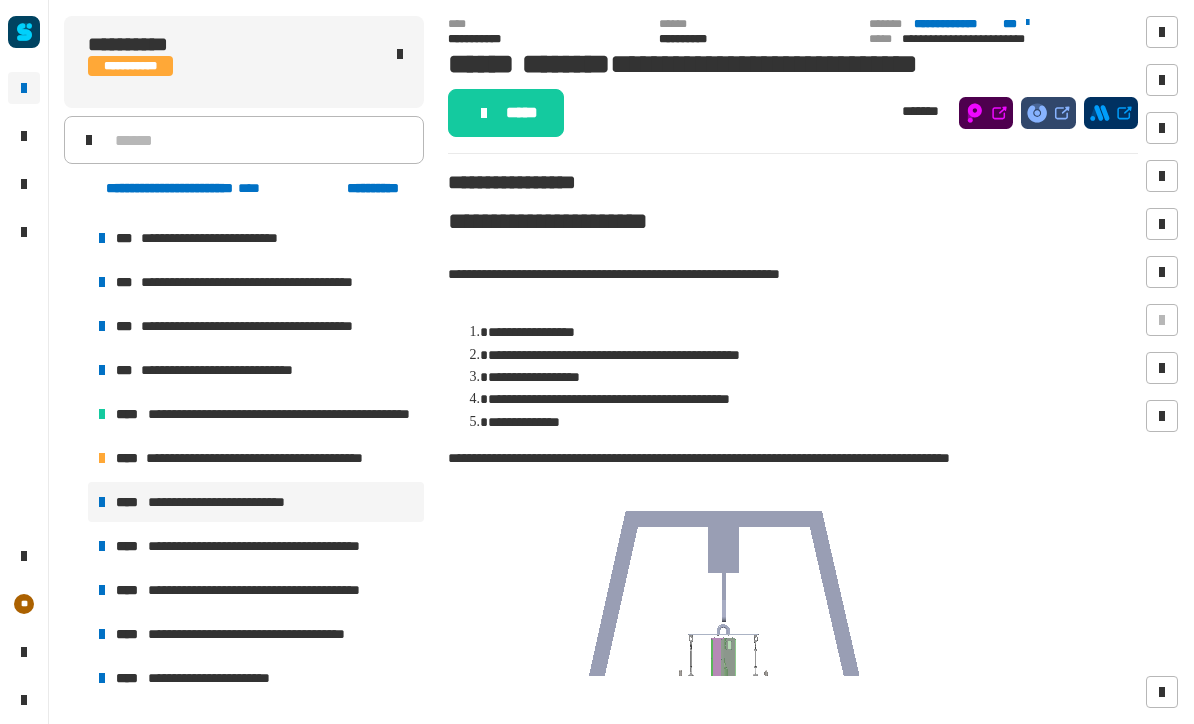 scroll, scrollTop: 0, scrollLeft: 0, axis: both 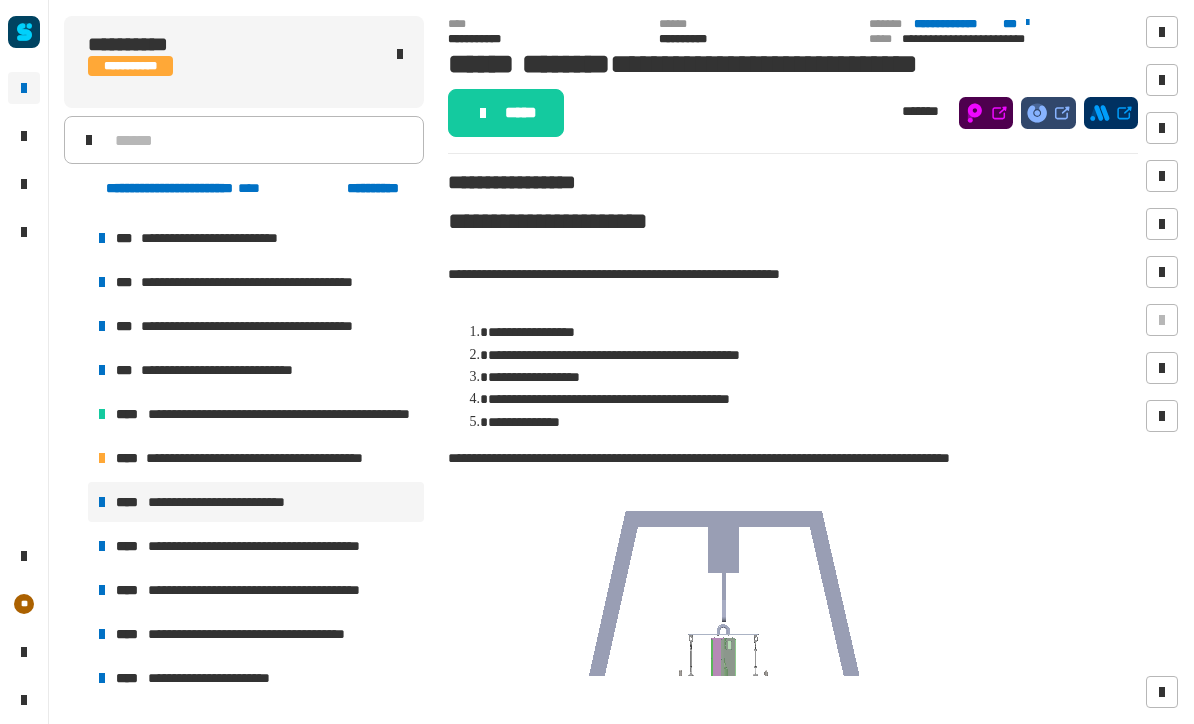 click on "*****" 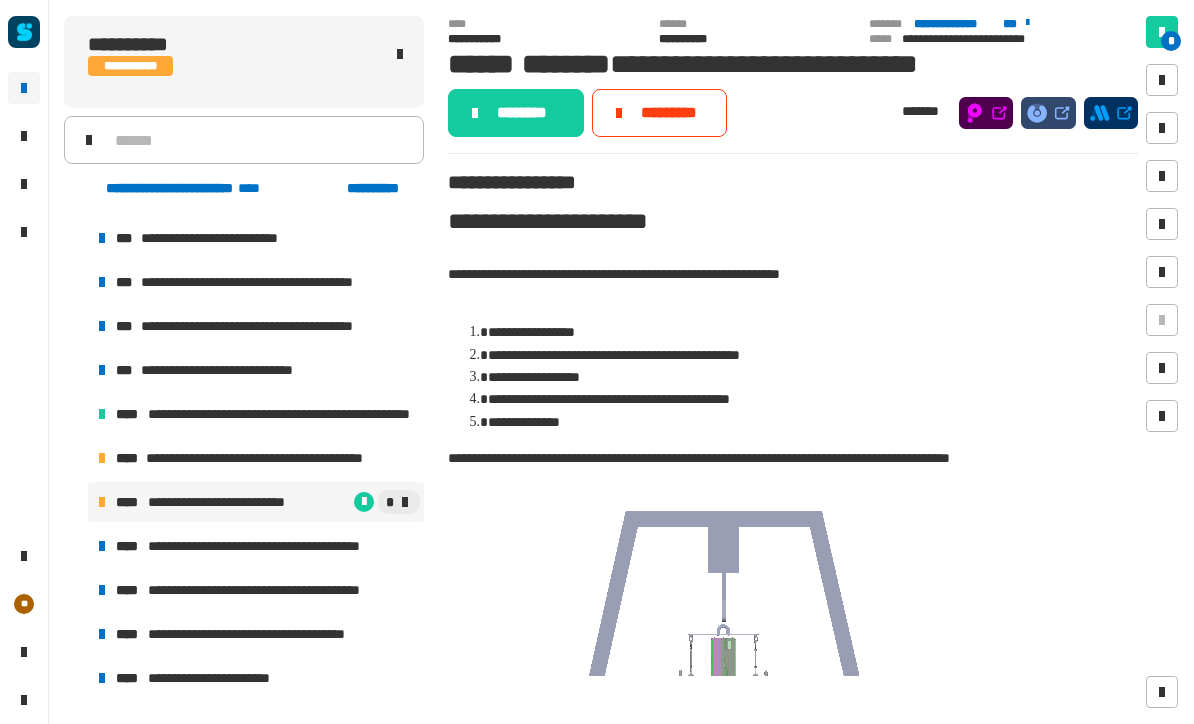 click on "********" 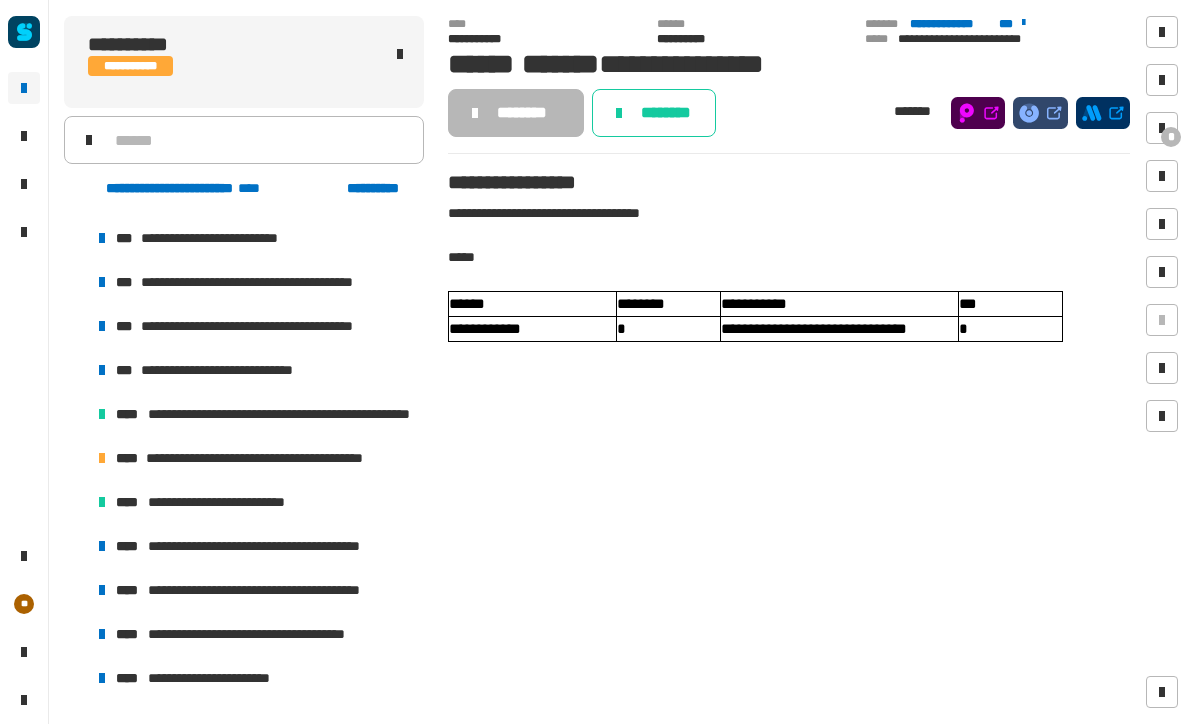 click on "**********" at bounding box center (268, 546) 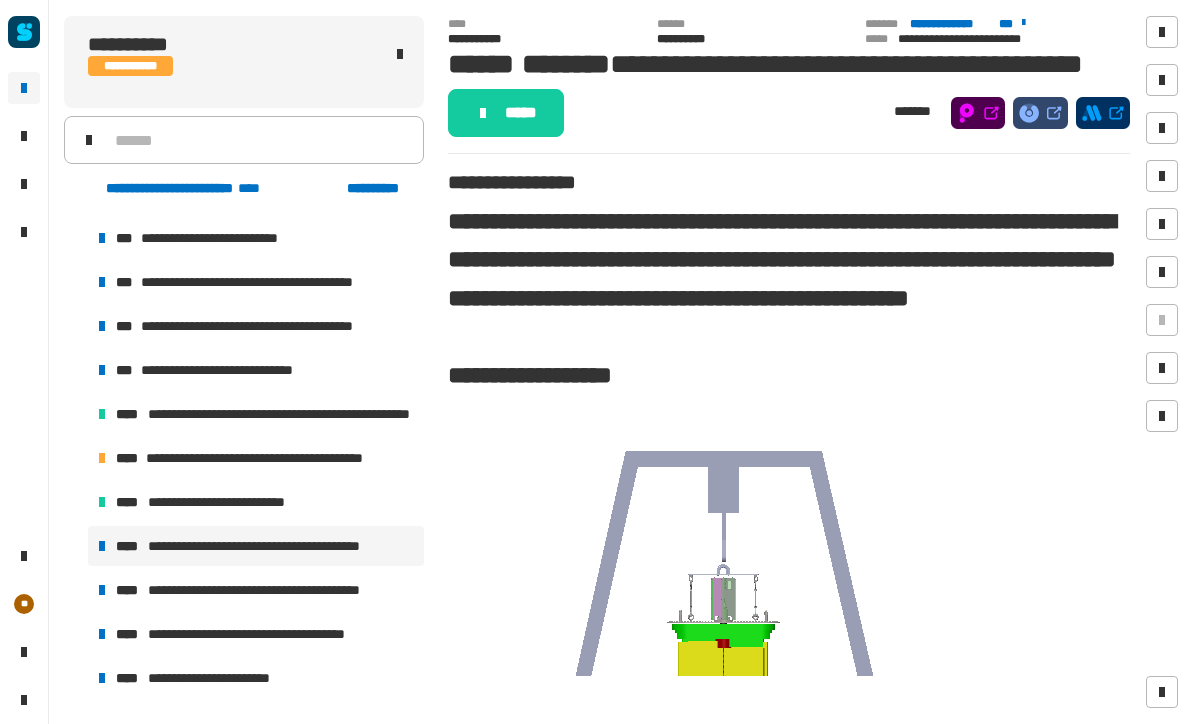 click on "*****" 